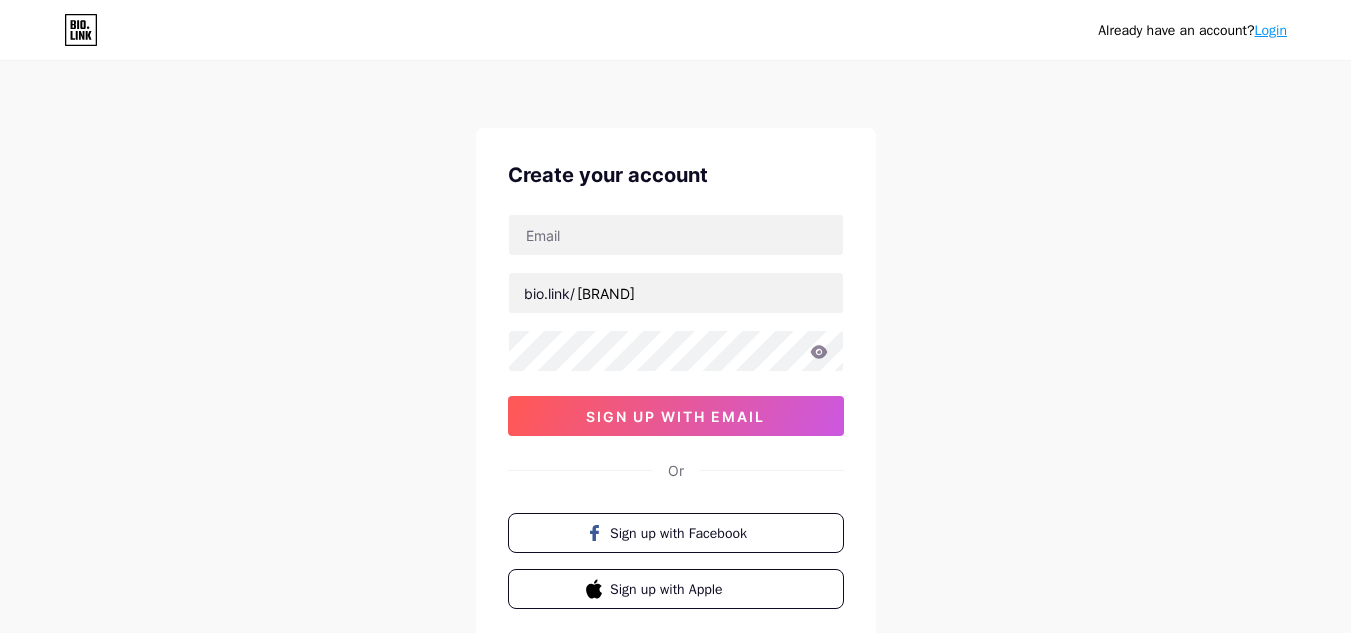 scroll, scrollTop: 0, scrollLeft: 0, axis: both 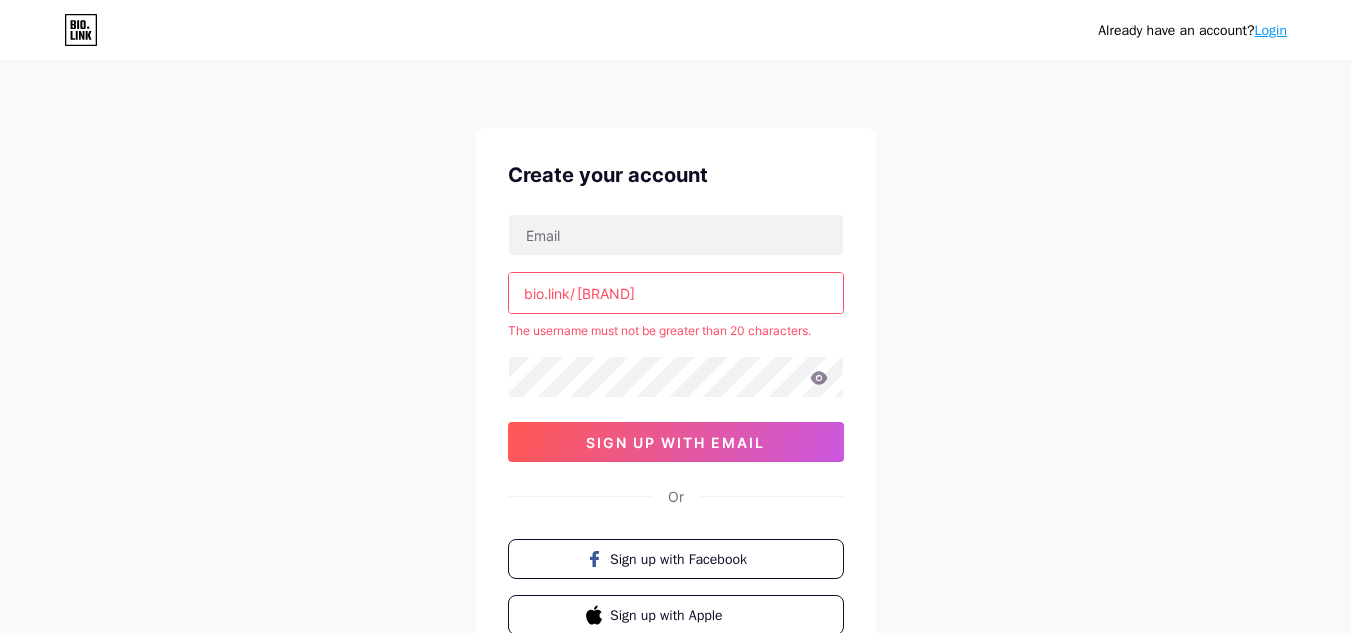 click on "[BRAND]" at bounding box center (676, 293) 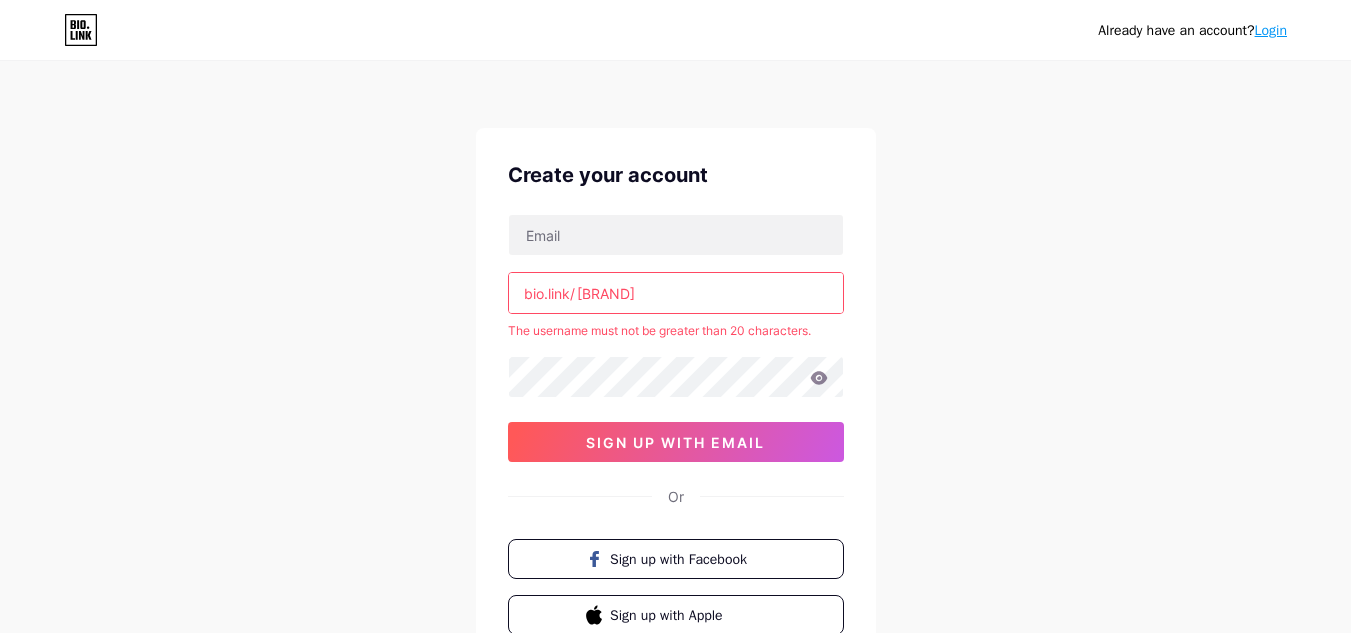 drag, startPoint x: 612, startPoint y: 296, endPoint x: 682, endPoint y: 292, distance: 70.11419 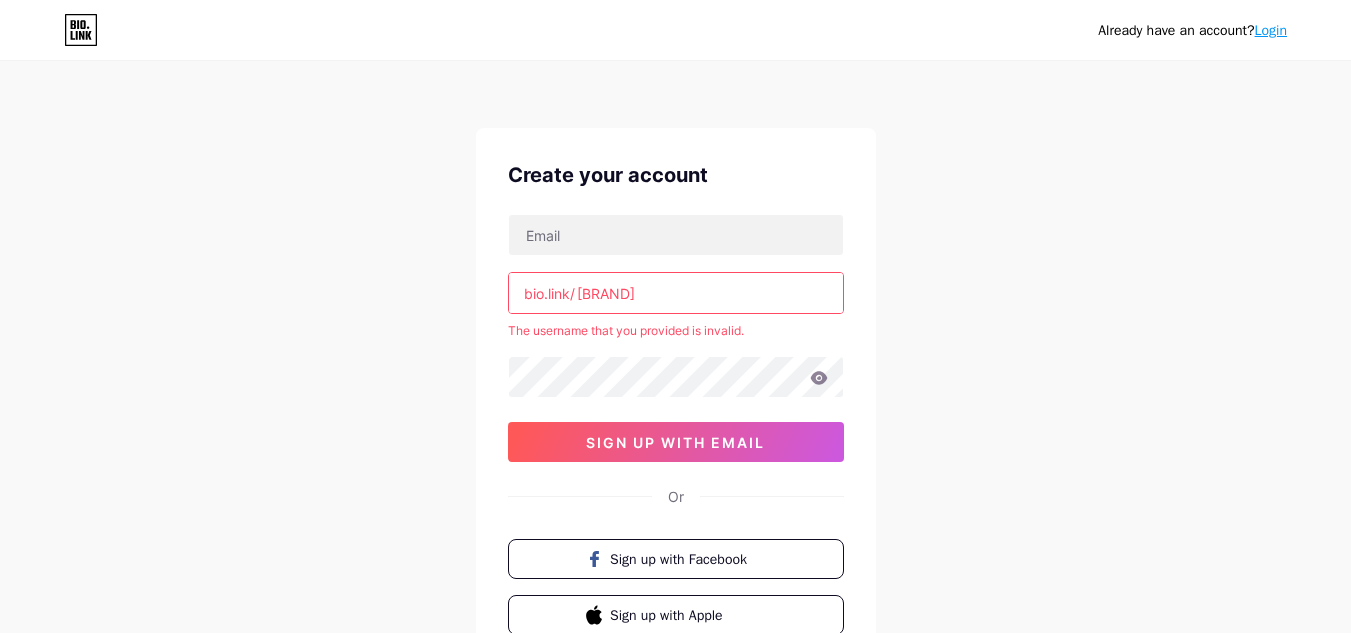 type on "[BRAND]" 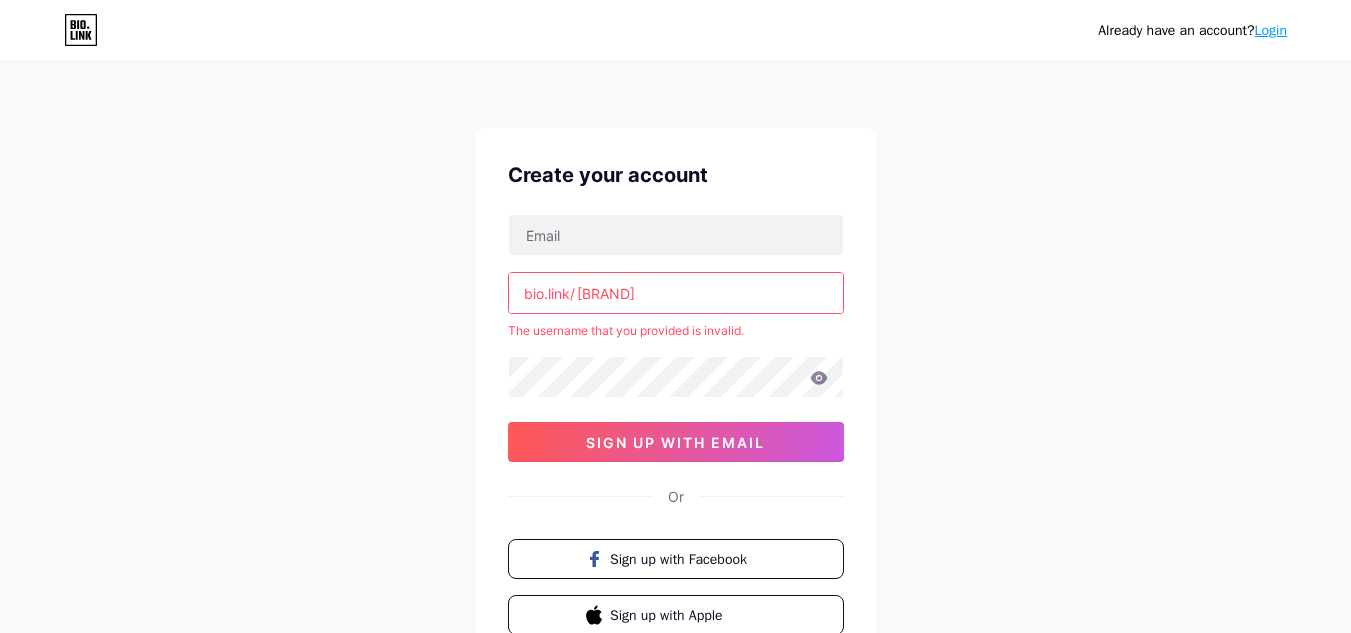 click on "Already have an account?  Login   Create your account         bio.link/[USERNAME]     The username that you provided is invalid.                 sign up with email         Or       Sign up with Facebook
Sign up with Apple
By signing up, you agree to our  Terms of Service  and  Privacy Policy ." at bounding box center [675, 395] 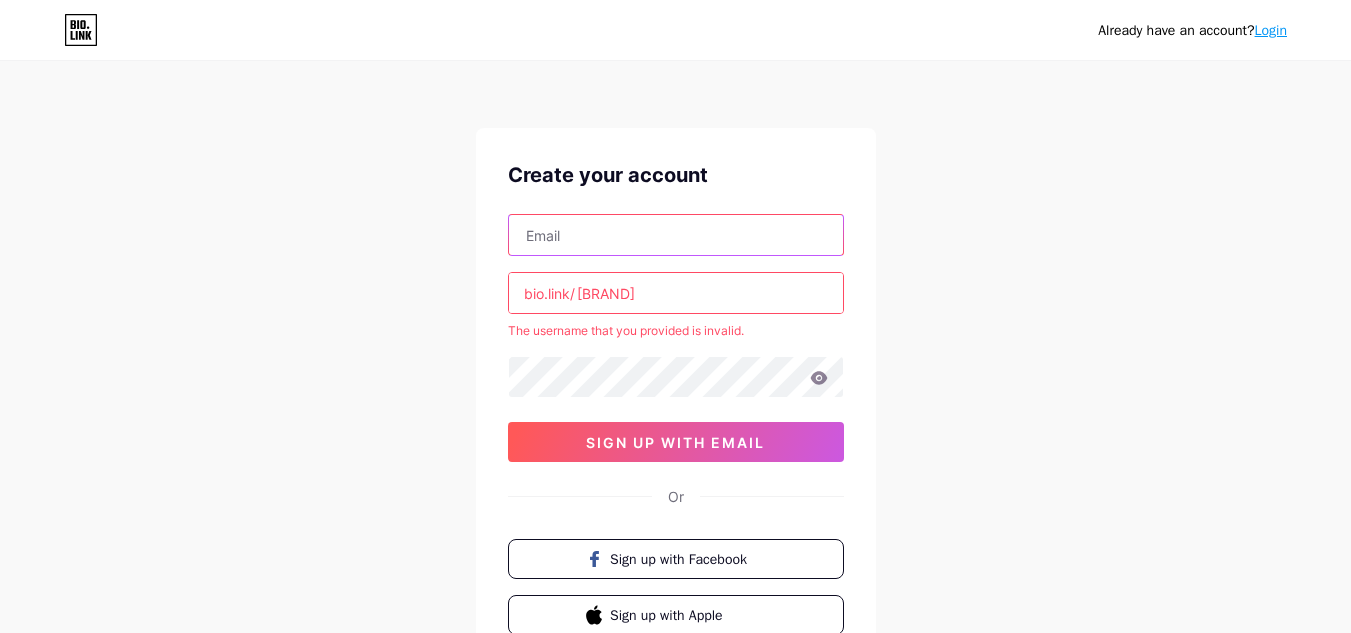 click at bounding box center [676, 235] 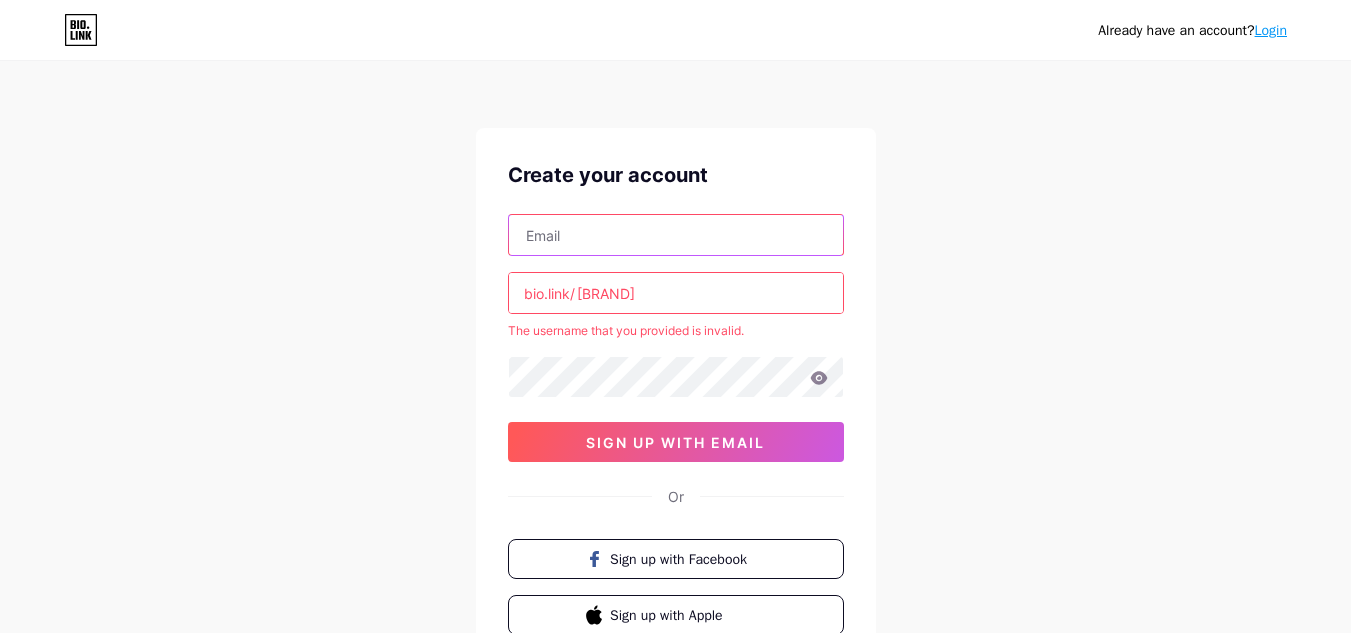 type on "[EMAIL]" 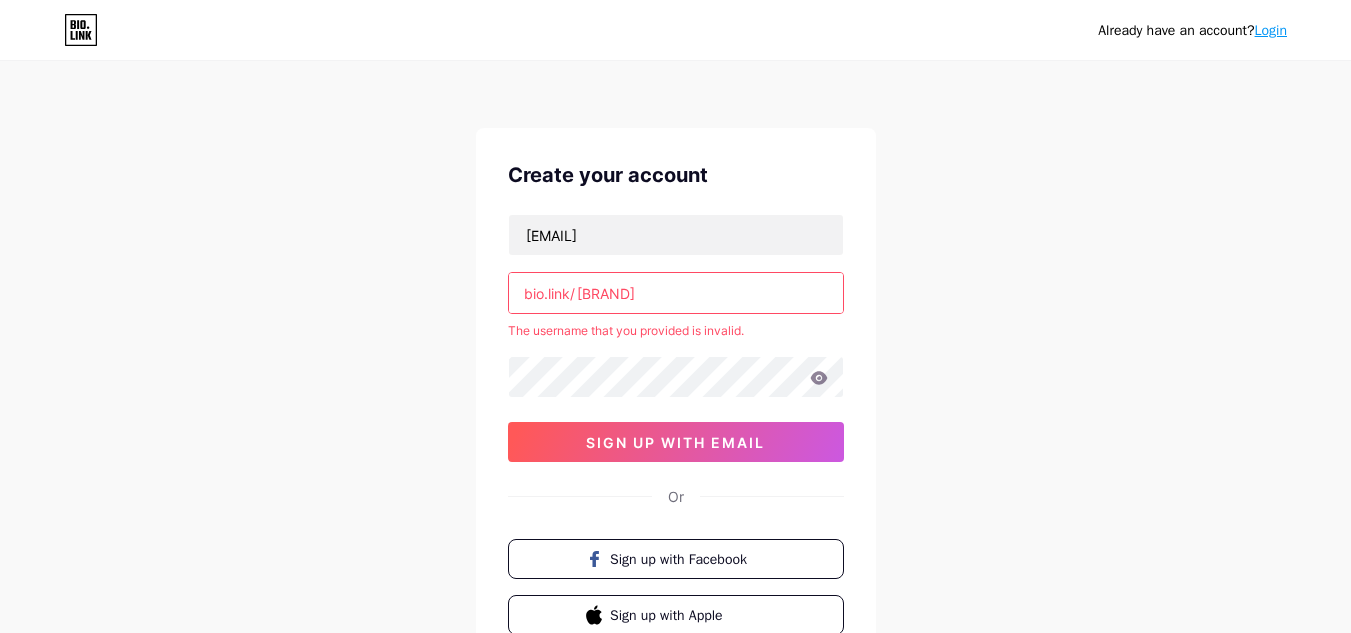 click on "[BRAND]" at bounding box center (676, 293) 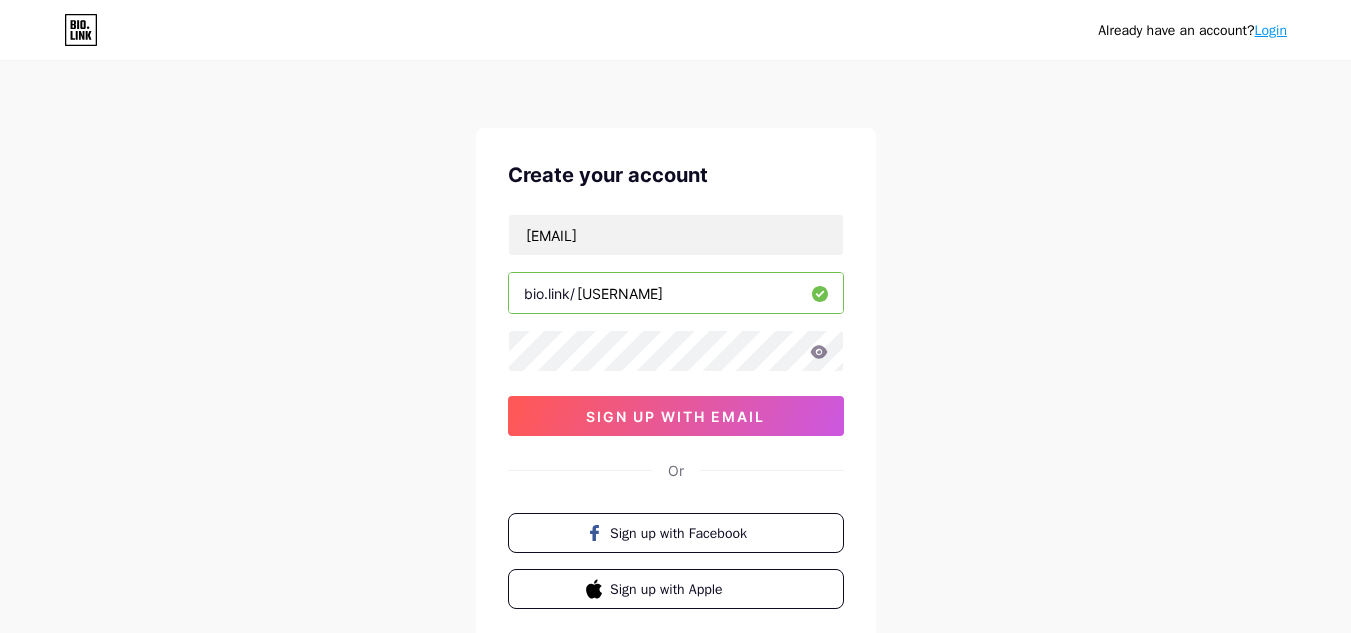 click on "Already have an account?  Login   Create your account     [EMAIL]     bio.link/[USERNAME]                     sign up with email         Or       Sign up with Facebook
Sign up with Apple
By signing up, you agree to our  Terms of Service  and  Privacy Policy ." at bounding box center [675, 382] 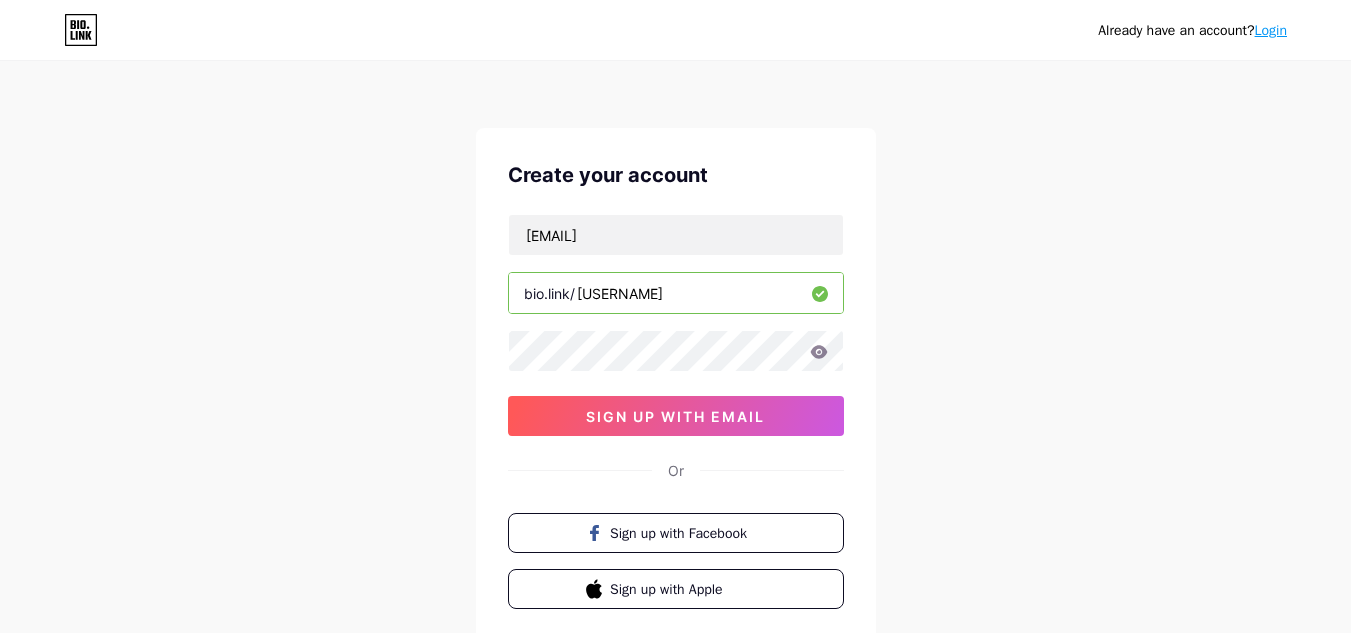 click on "[USERNAME]" at bounding box center [676, 293] 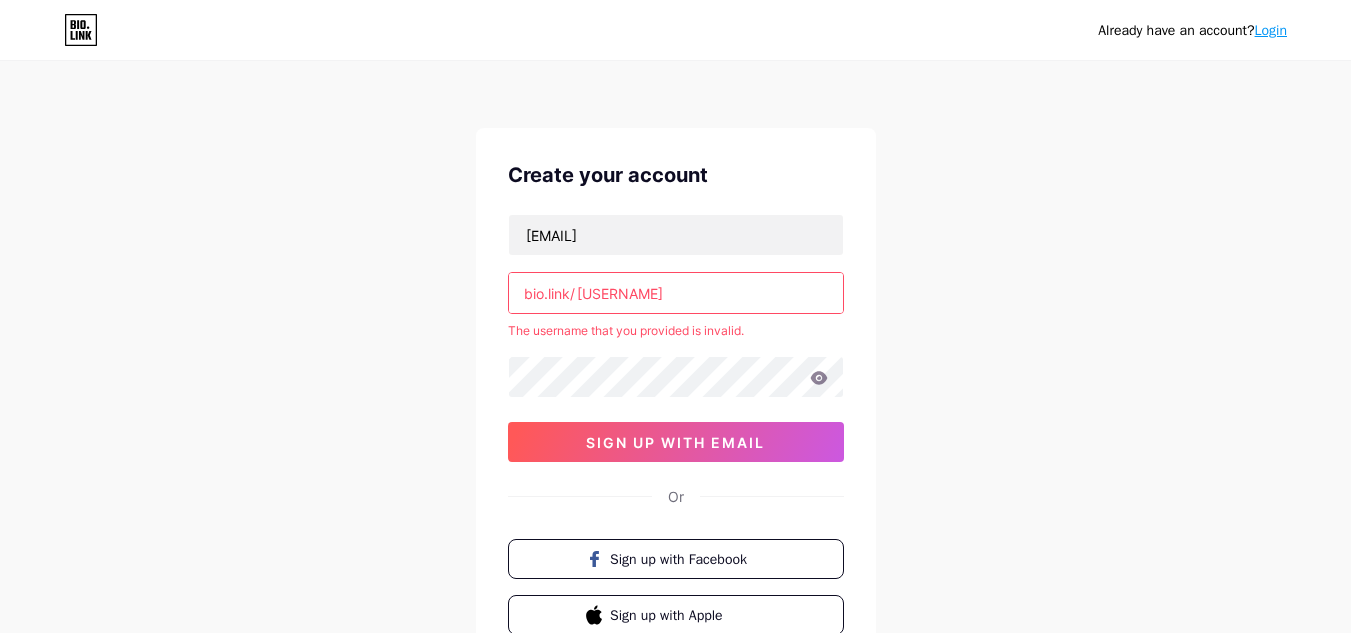click on "[USERNAME]" at bounding box center (676, 293) 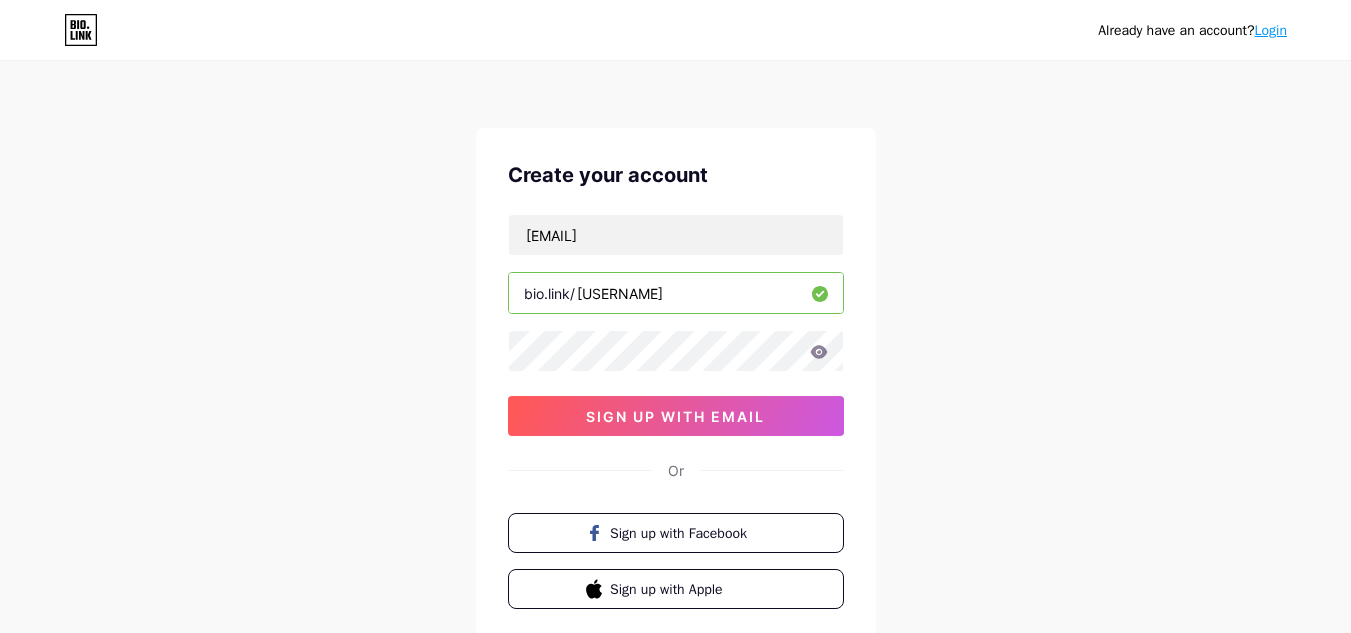 type on "[USERNAME]" 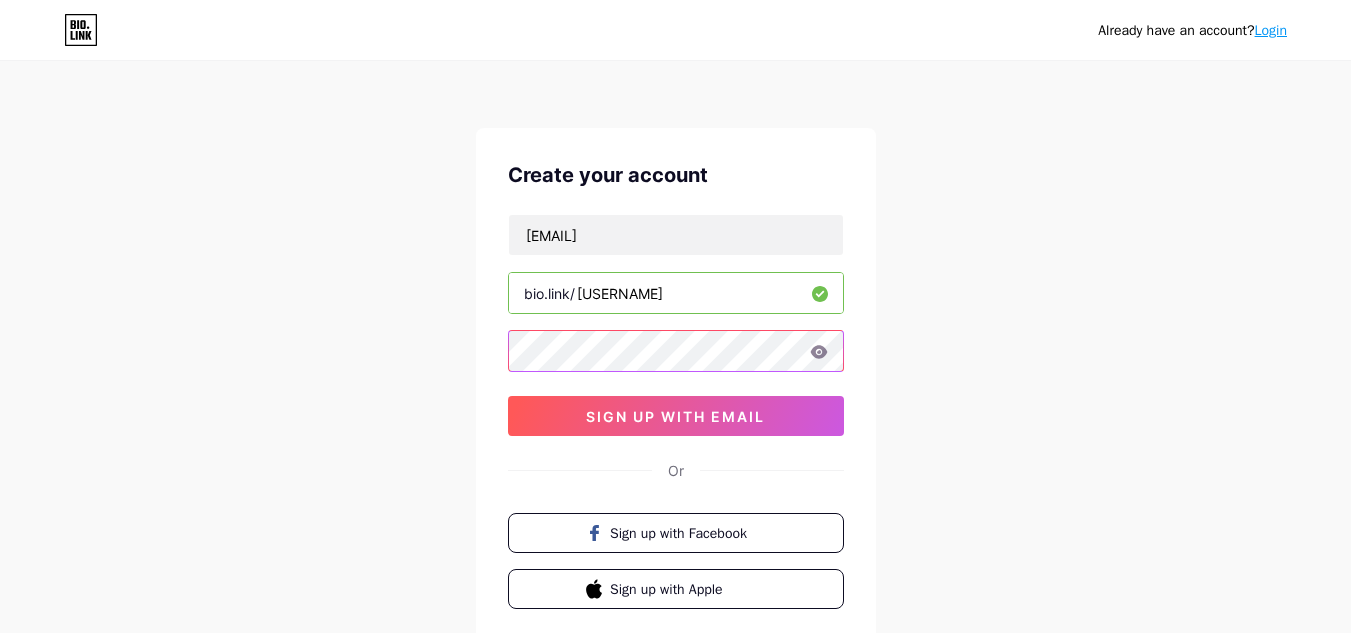 click on "[EMAIL]     bio.link/[USERNAME]                     sign up with email" at bounding box center [676, 325] 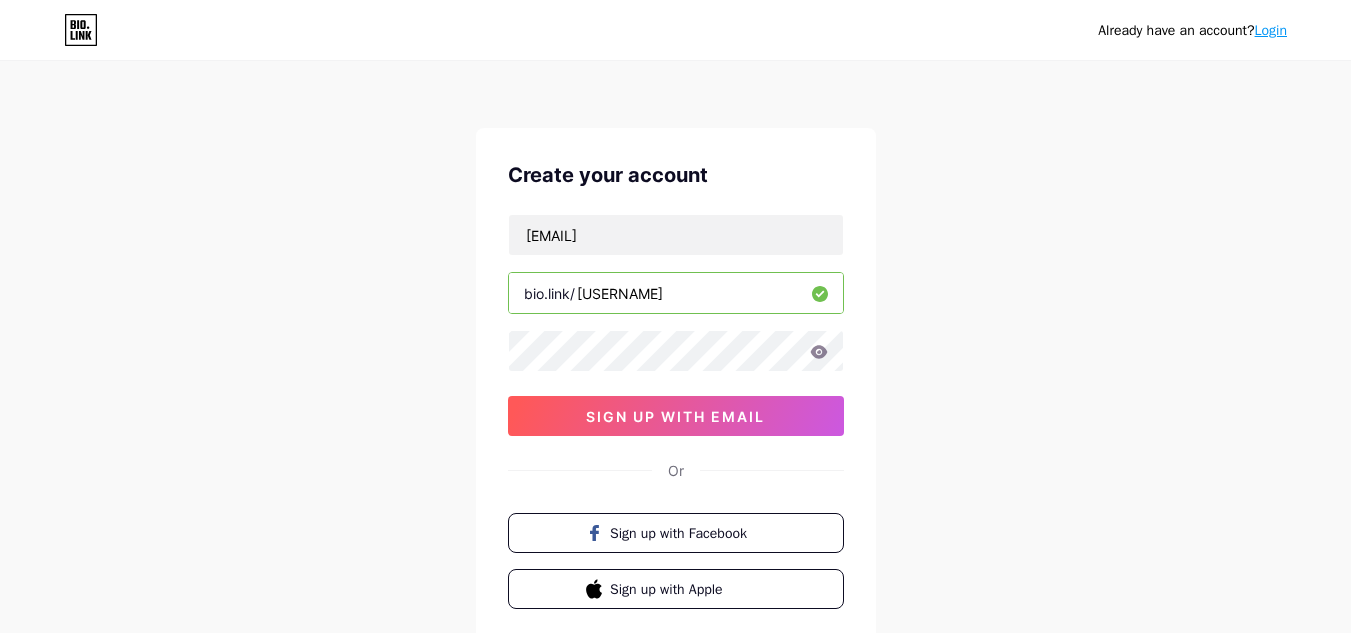 click on "Already have an account?  Login   Create your account     [EMAIL]     bio.link/[USERNAME]                     sign up with email         Or       Sign up with Facebook
Sign up with Apple
By signing up, you agree to our  Terms of Service  and  Privacy Policy ." at bounding box center [675, 382] 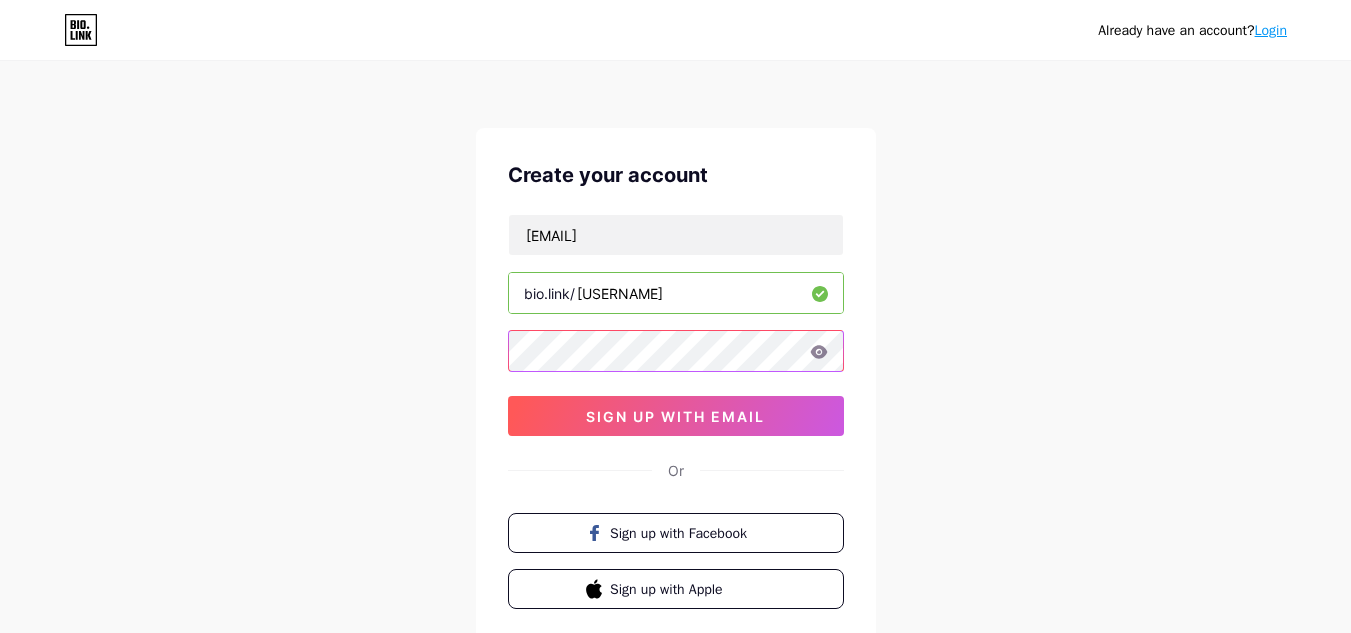 click on "[EMAIL]     bio.link/[USERNAME]                     sign up with email" at bounding box center (676, 325) 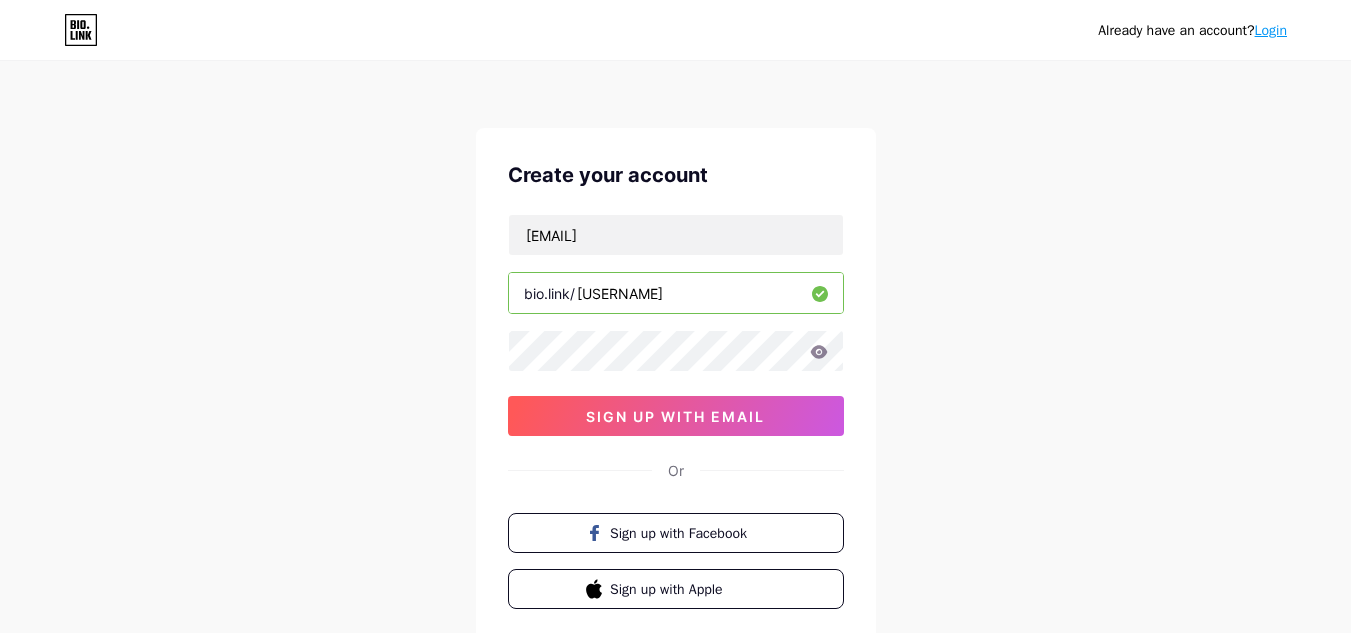 click on "Already have an account?  Login   Create your account     [EMAIL]     bio.link/[USERNAME]                     sign up with email         Or       Sign up with Facebook
Sign up with Apple
By signing up, you agree to our  Terms of Service  and  Privacy Policy ." at bounding box center [675, 382] 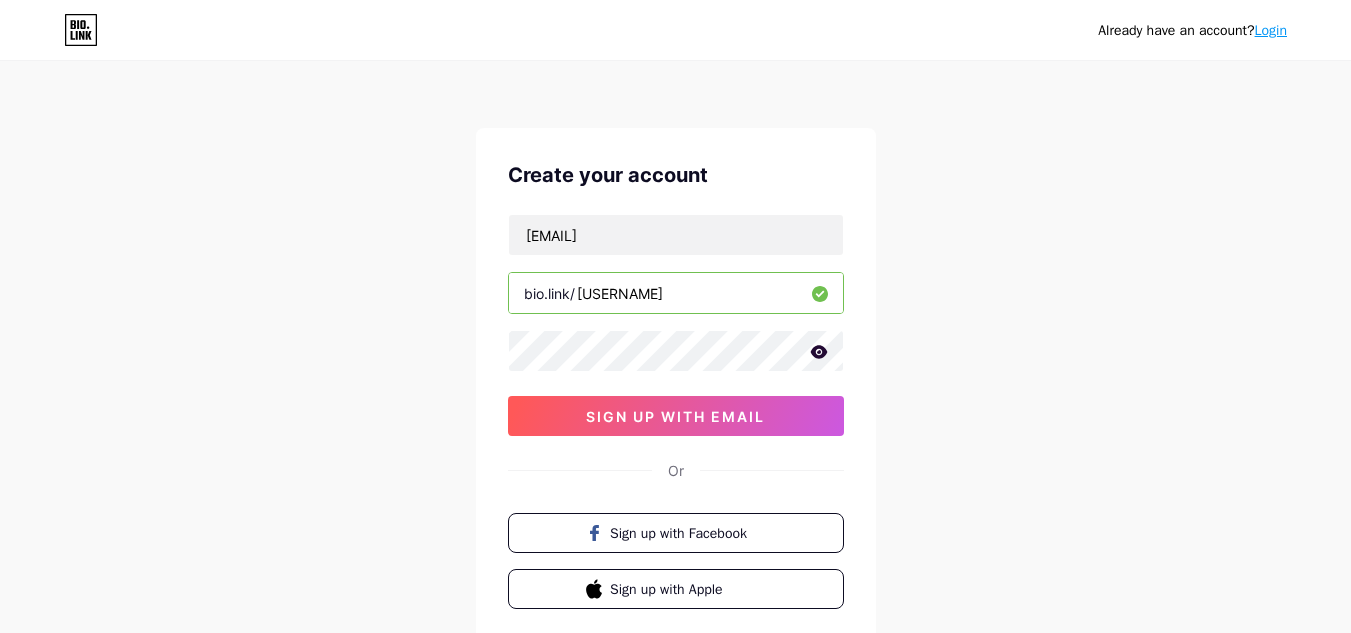 click 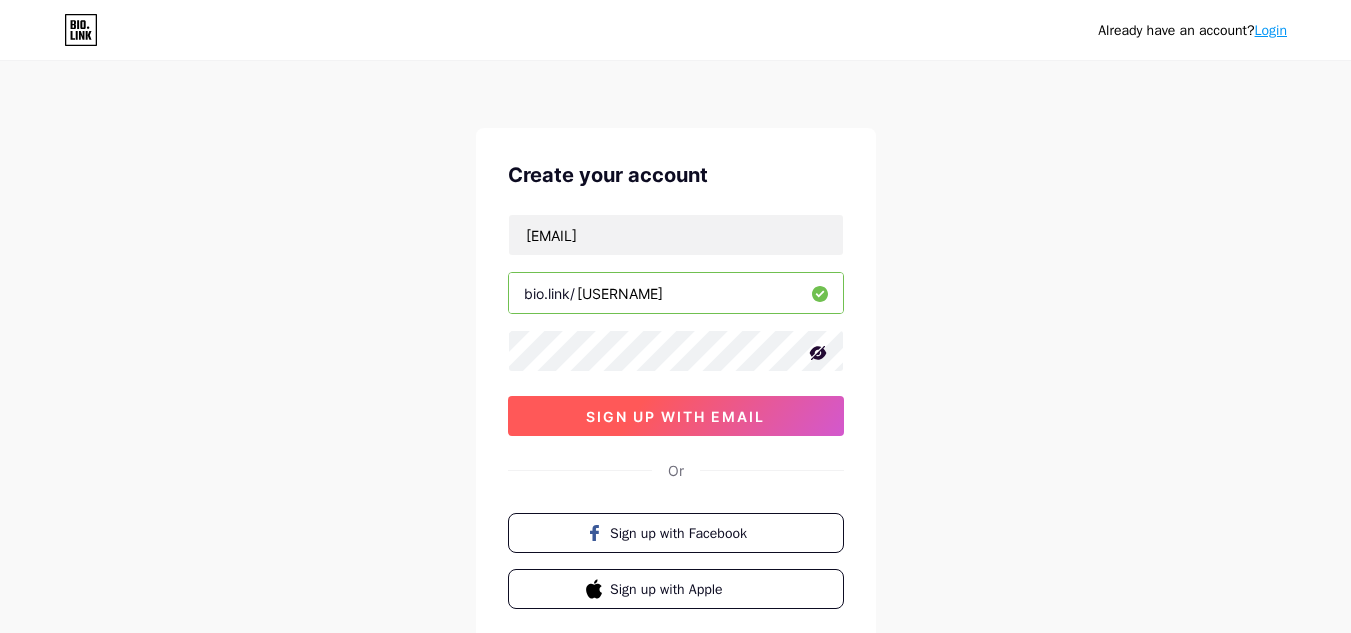click on "sign up with email" at bounding box center [675, 416] 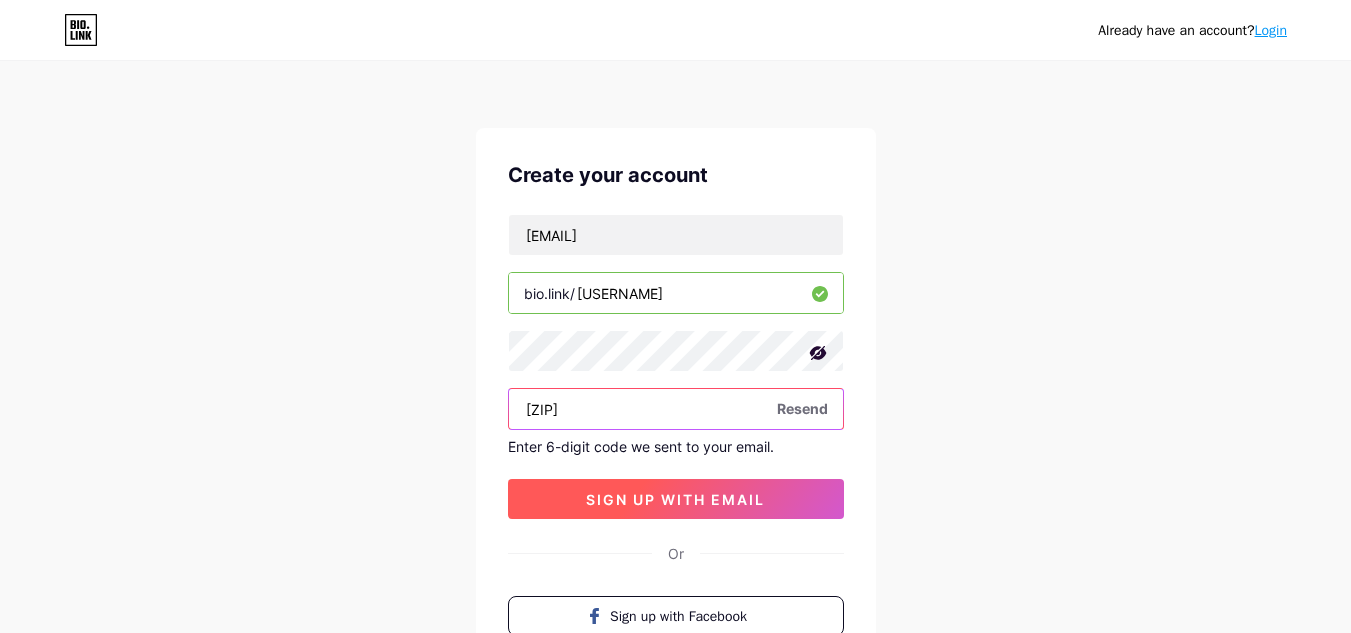 type on "[ZIP]" 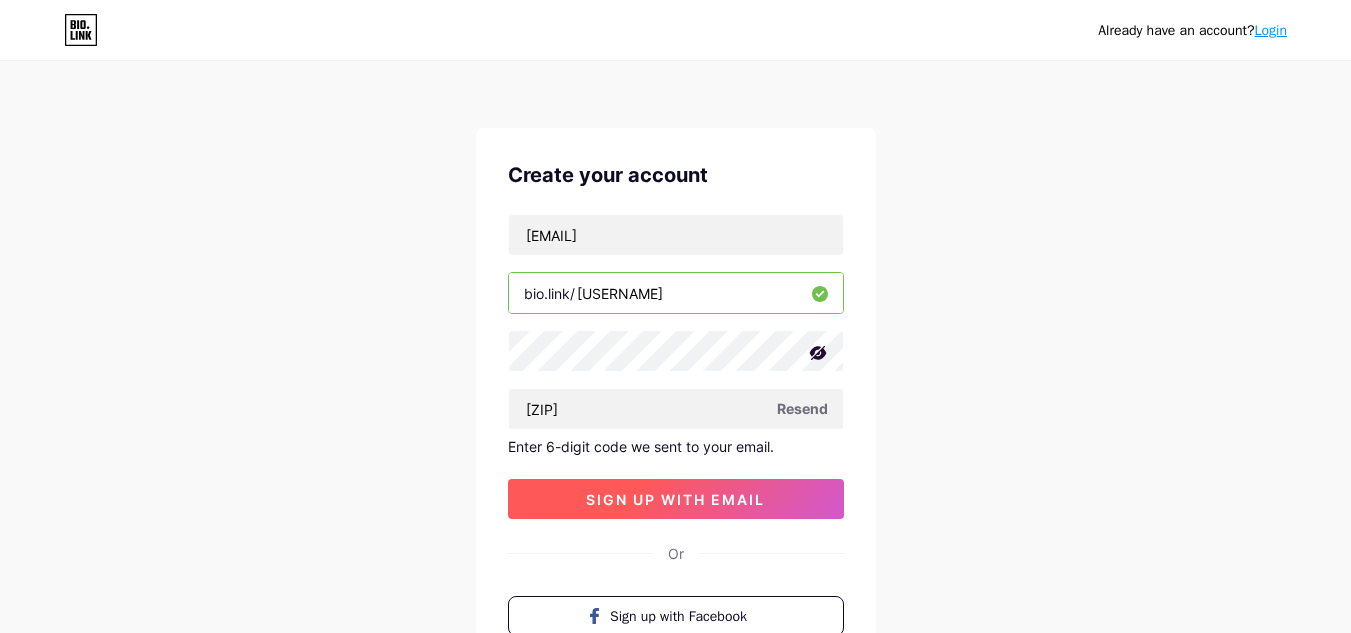 click on "sign up with email" at bounding box center (675, 499) 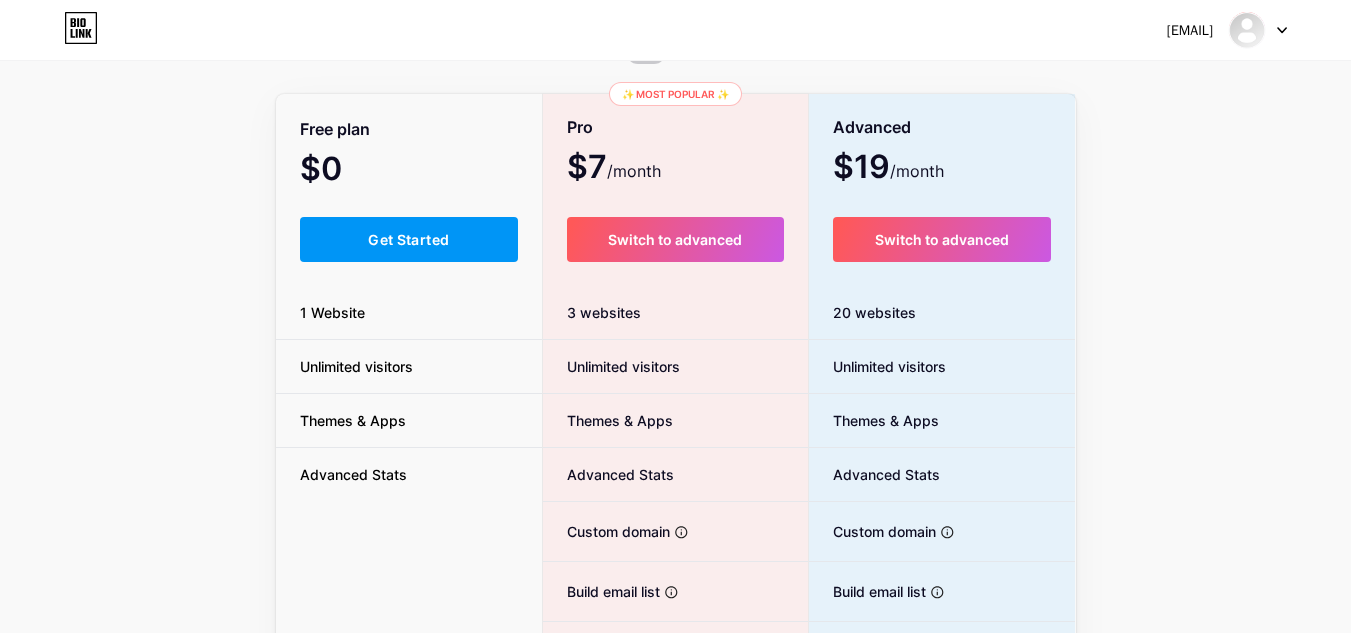 scroll, scrollTop: 200, scrollLeft: 0, axis: vertical 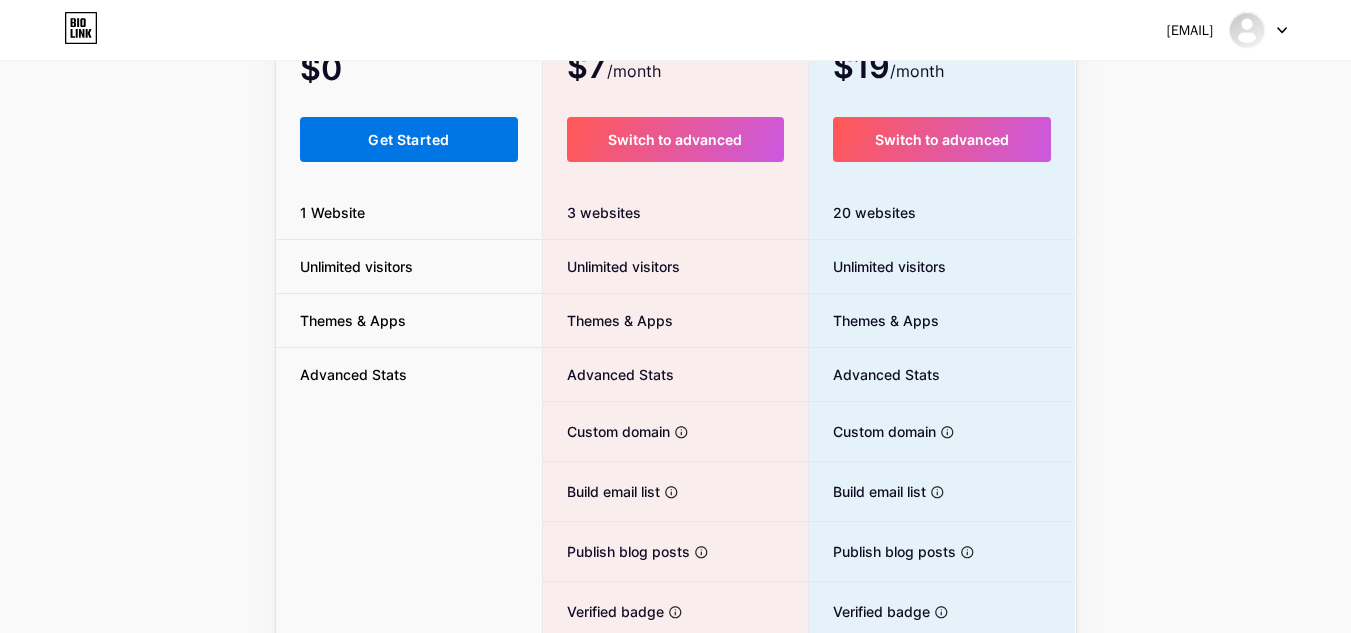 click on "Get Started" at bounding box center [408, 139] 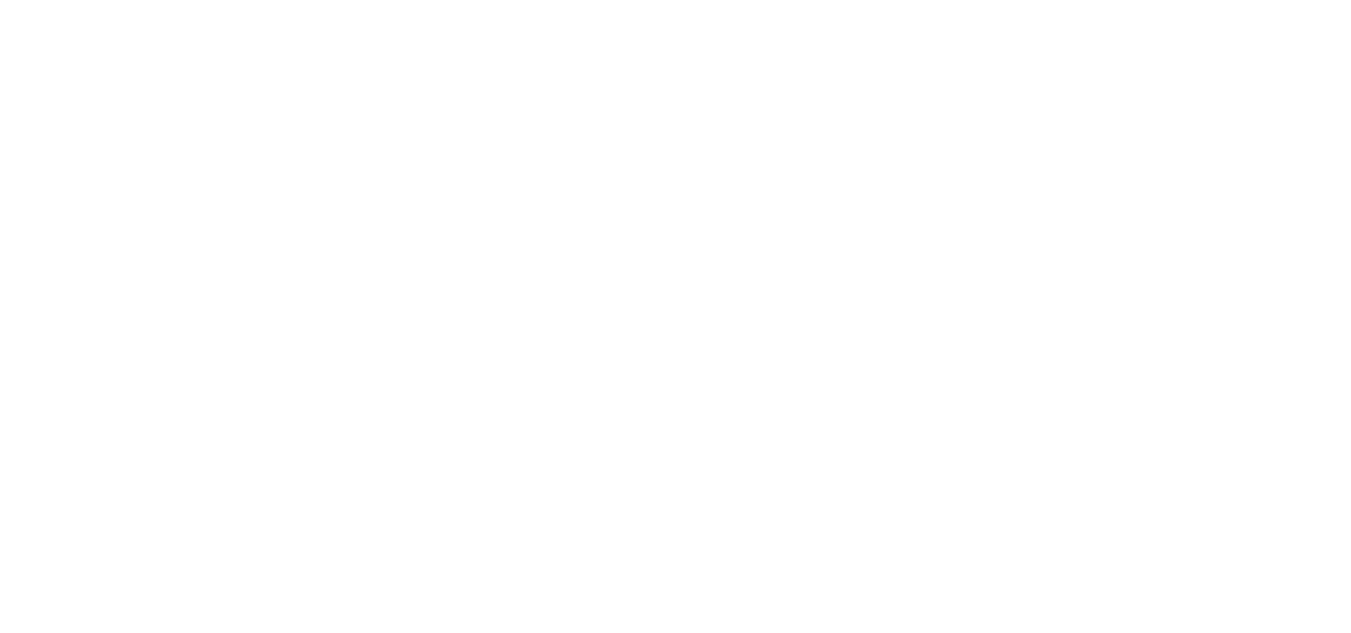 scroll, scrollTop: 0, scrollLeft: 0, axis: both 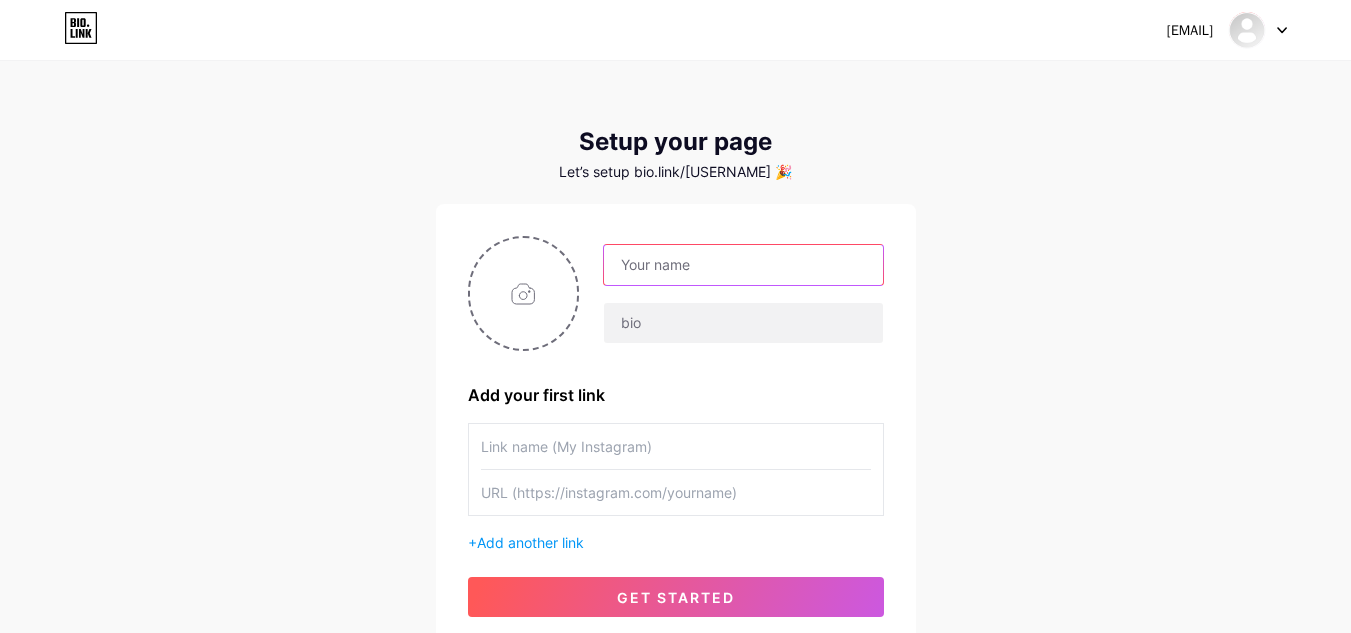 click at bounding box center (743, 265) 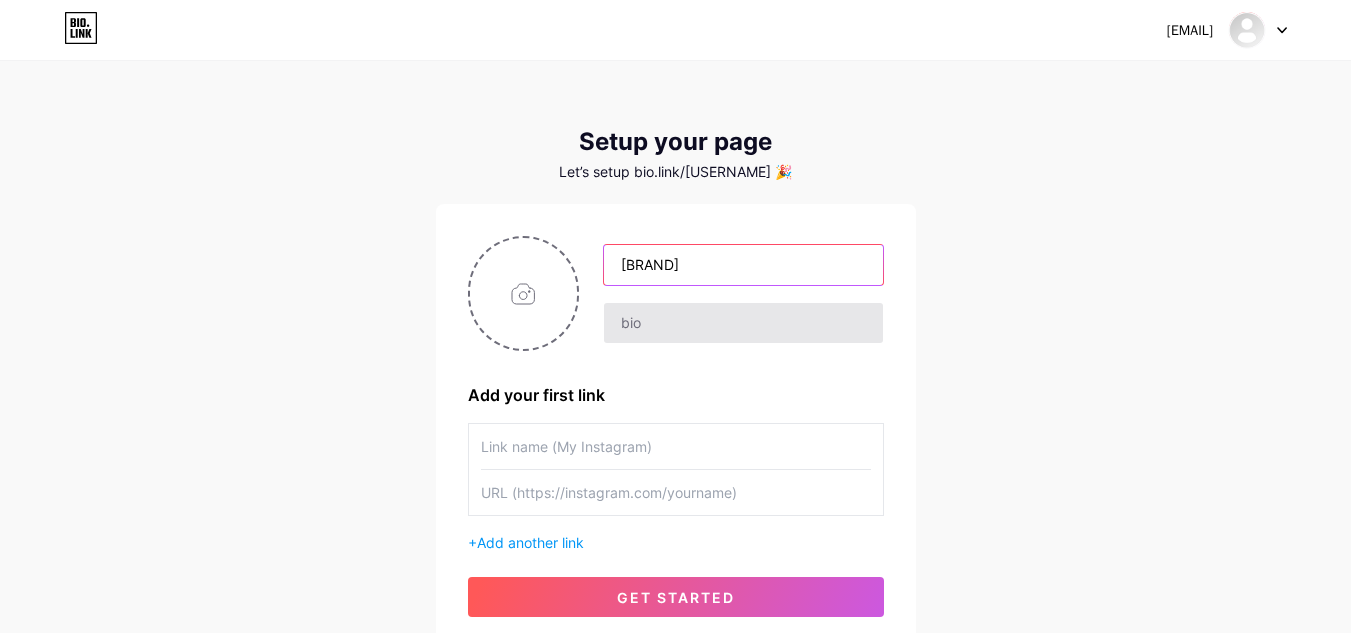 type on "[BRAND]" 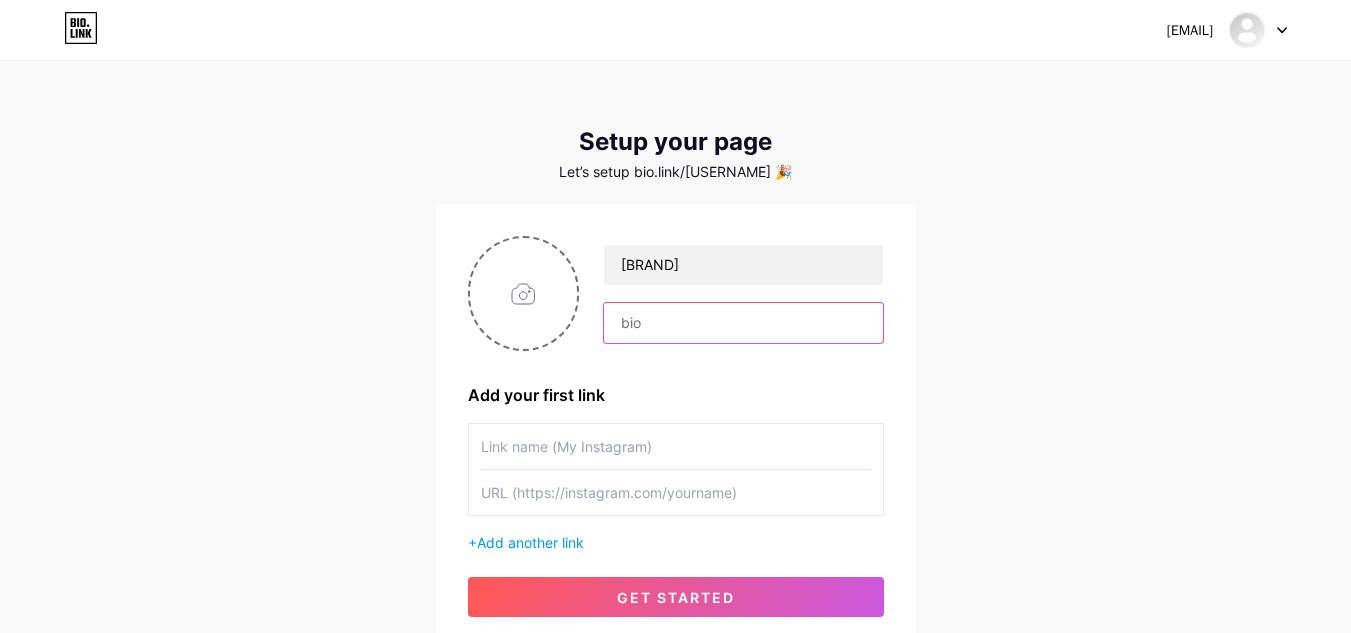 click at bounding box center [743, 323] 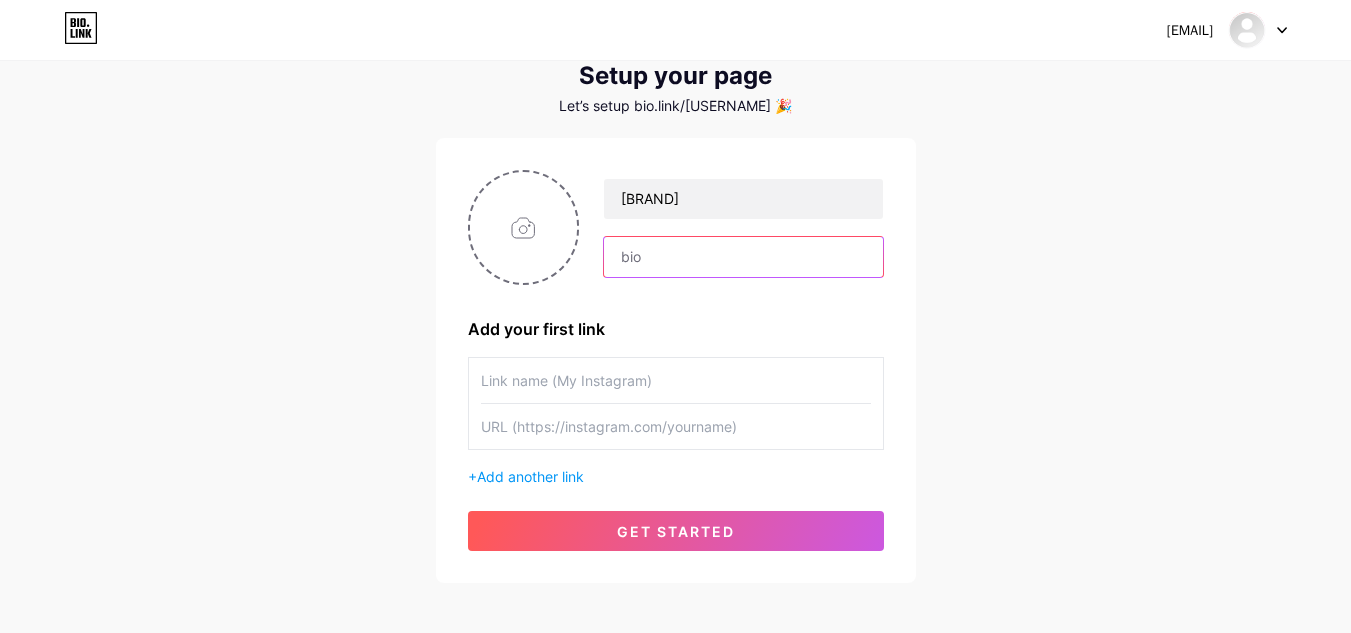 scroll, scrollTop: 100, scrollLeft: 0, axis: vertical 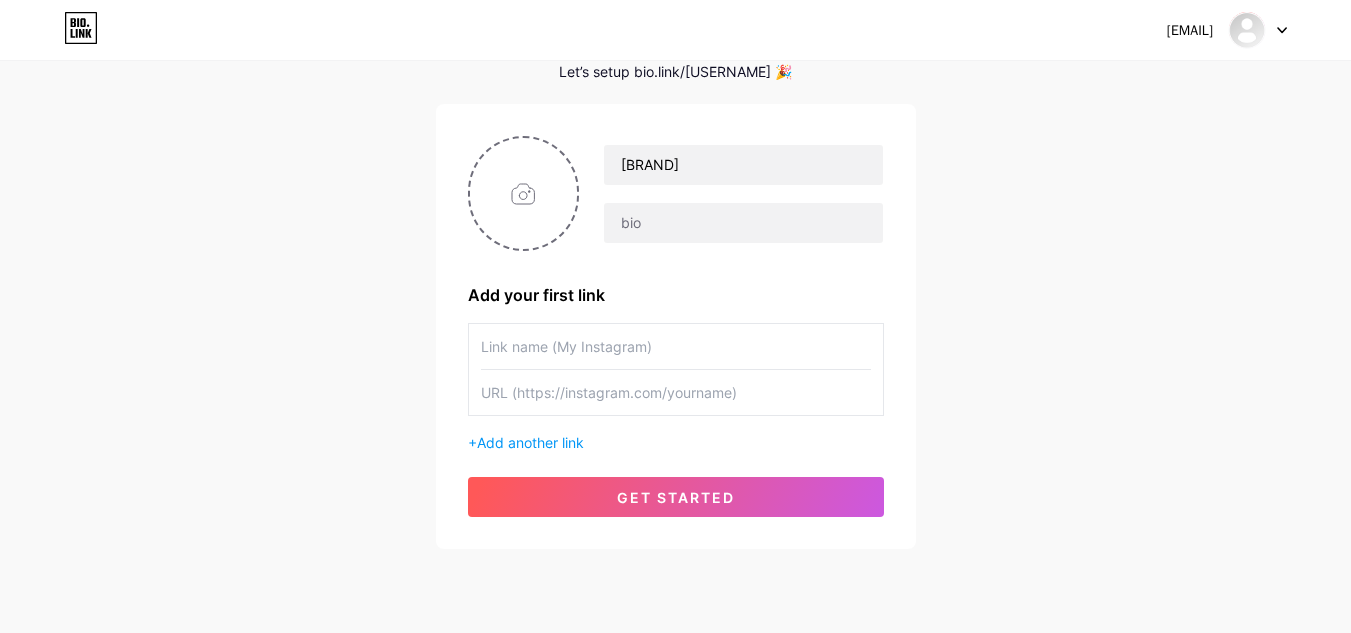 click at bounding box center (676, 346) 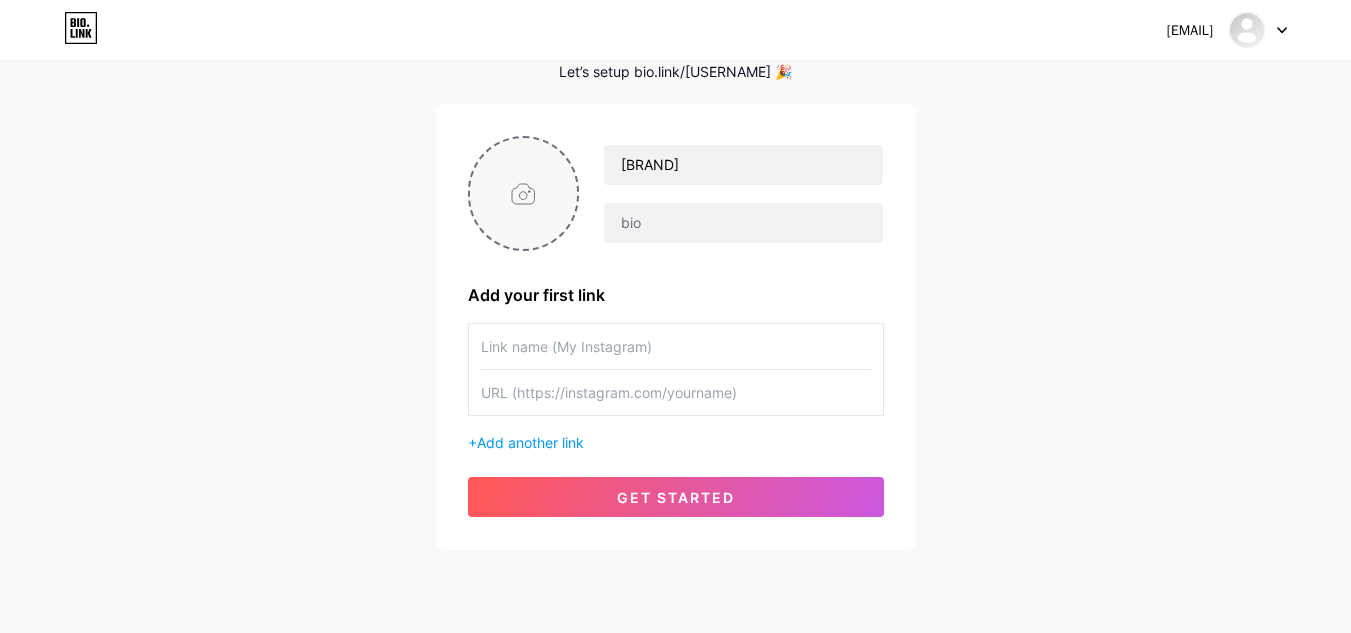 click at bounding box center [524, 193] 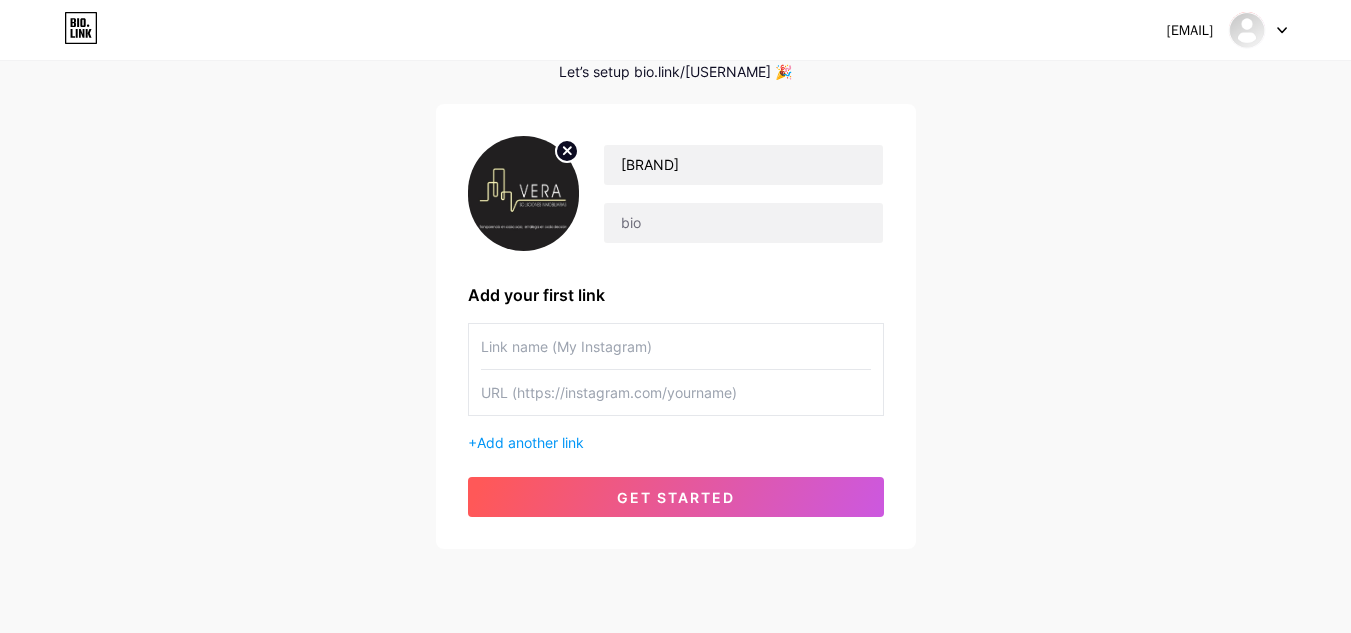 click at bounding box center (676, 346) 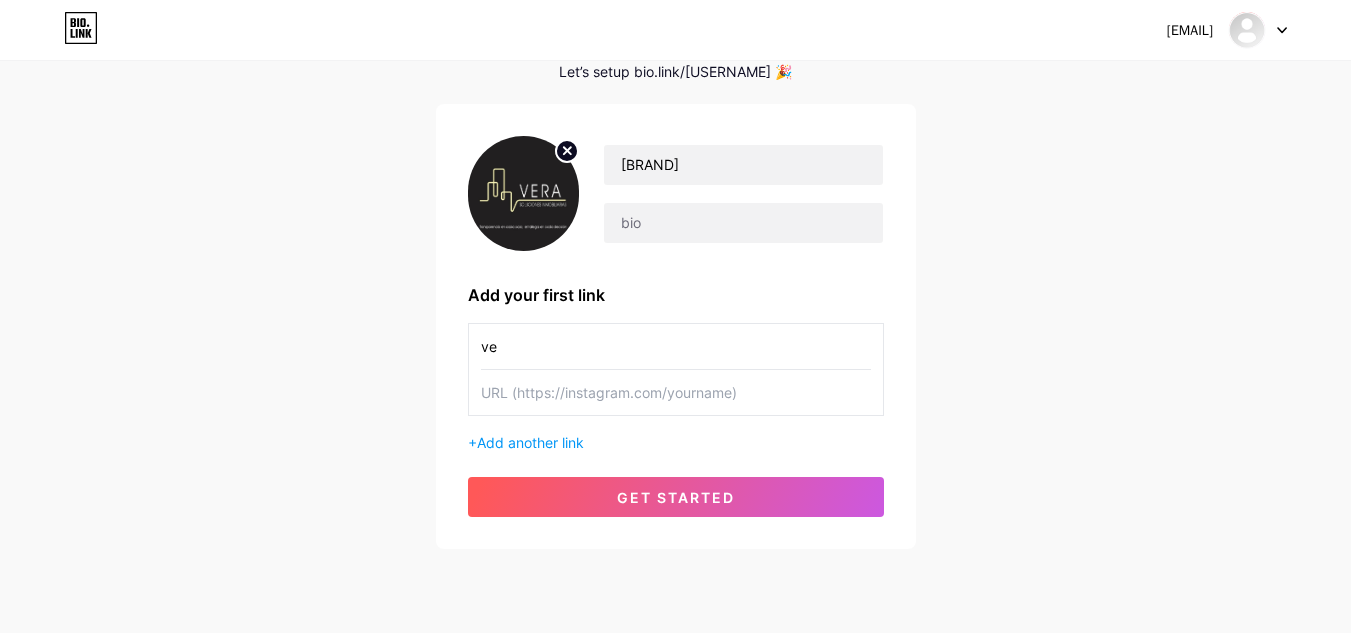 type on "v" 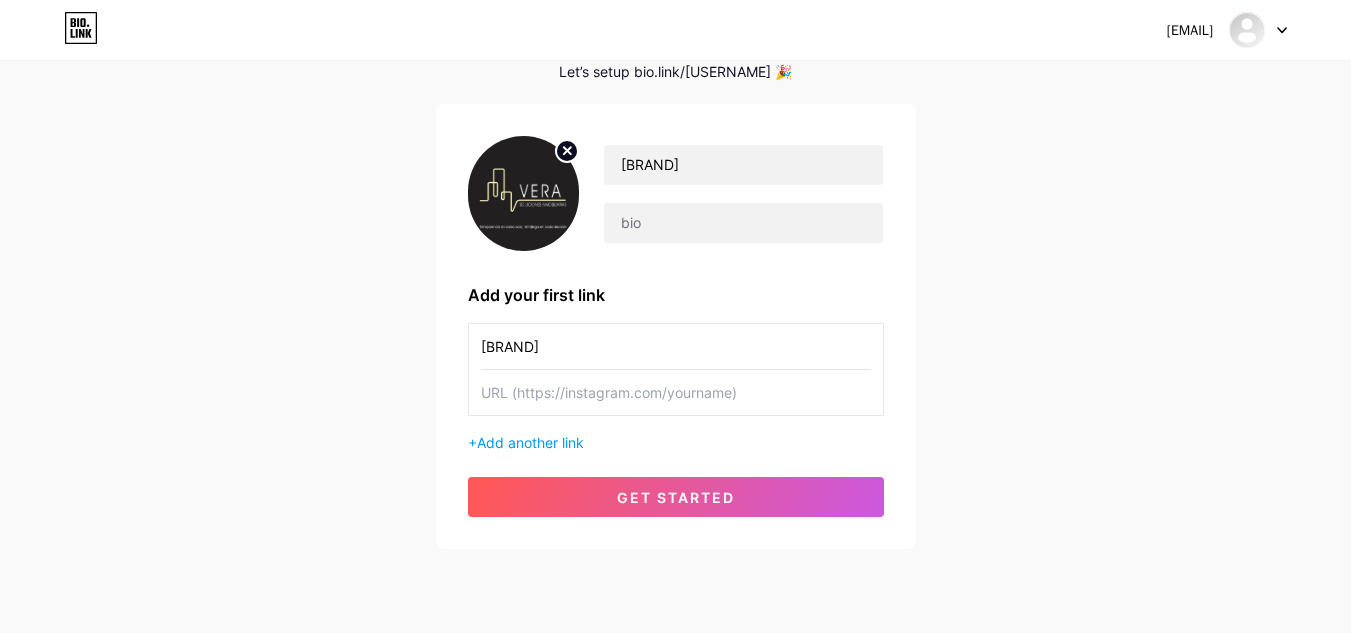 type on "[BRAND]" 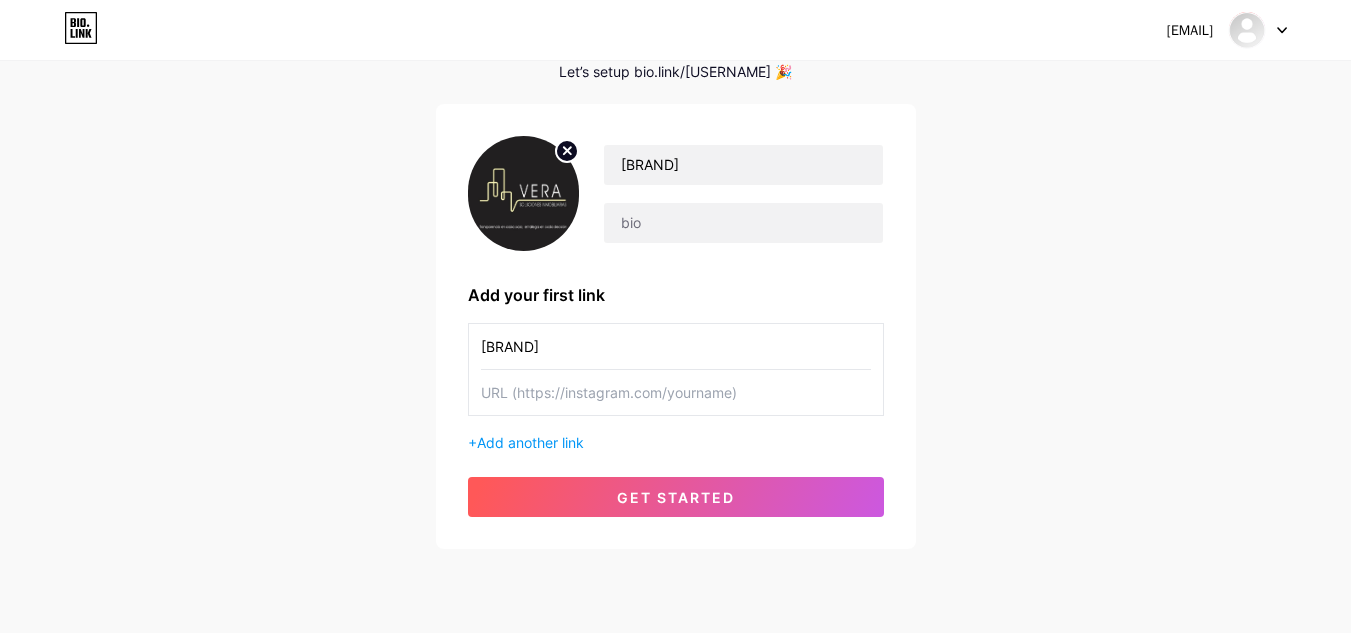 drag, startPoint x: 617, startPoint y: 349, endPoint x: 459, endPoint y: 365, distance: 158.80806 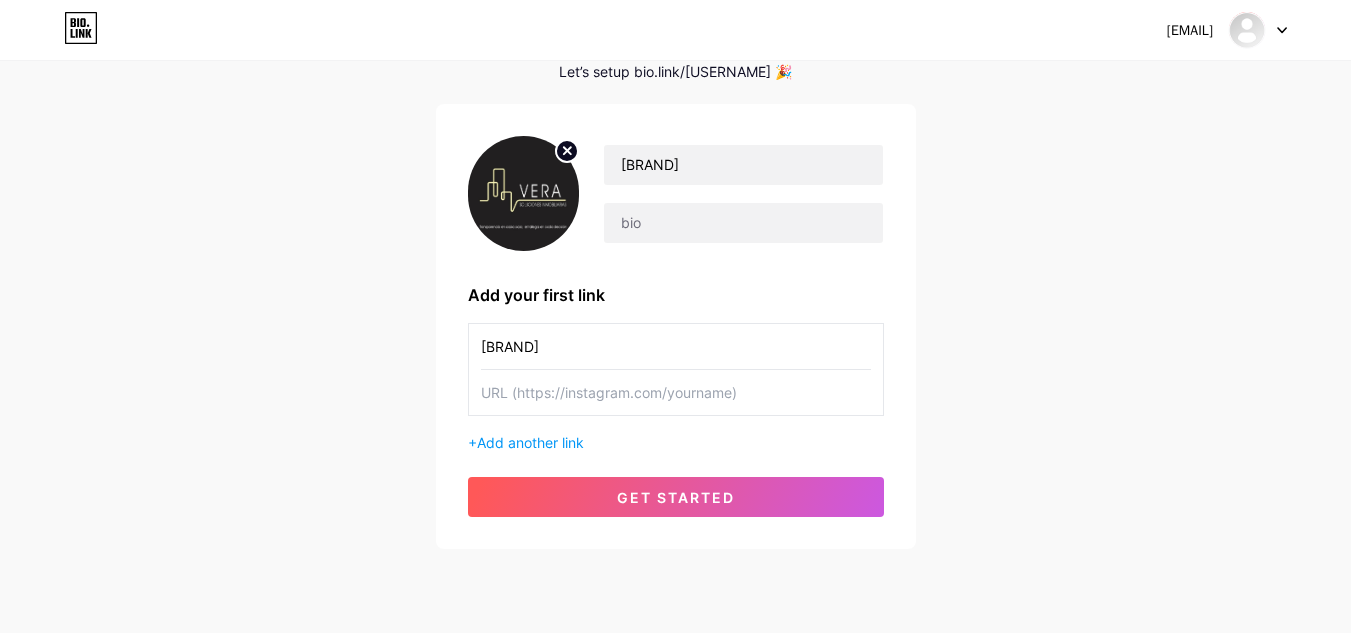 click on "[USERNAME]         Add your first link   [USERNAME]
+  Add another link     get started" at bounding box center [676, 326] 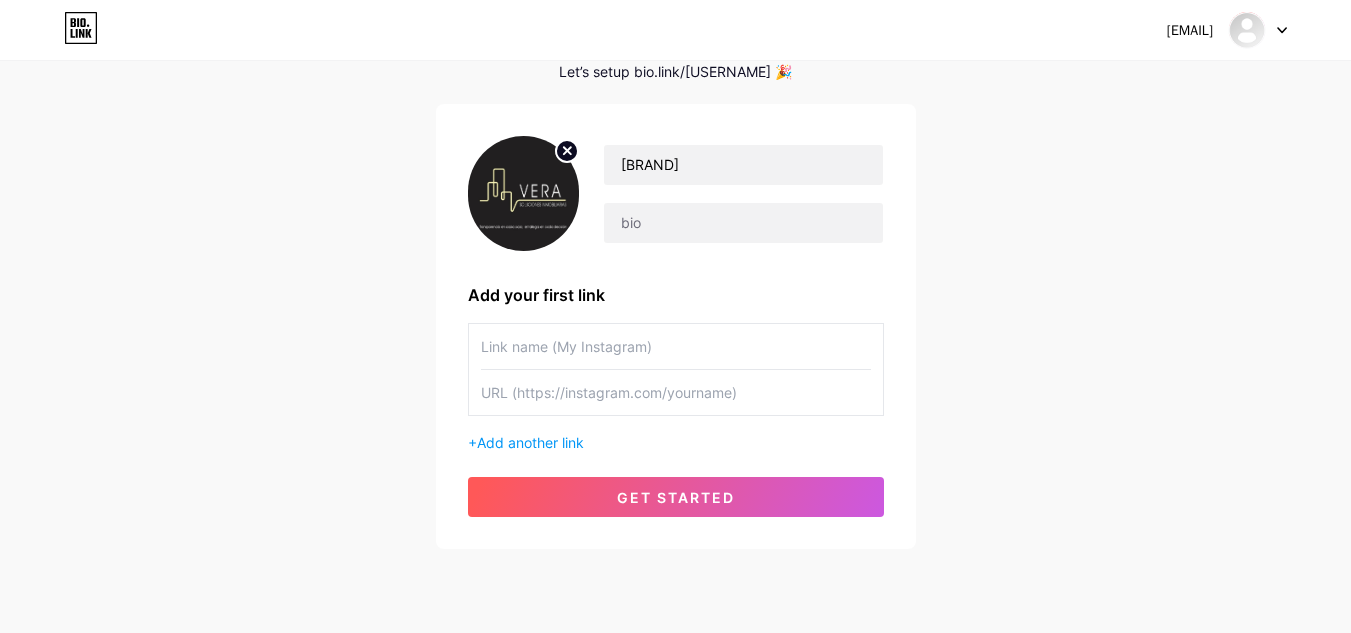 click at bounding box center [676, 392] 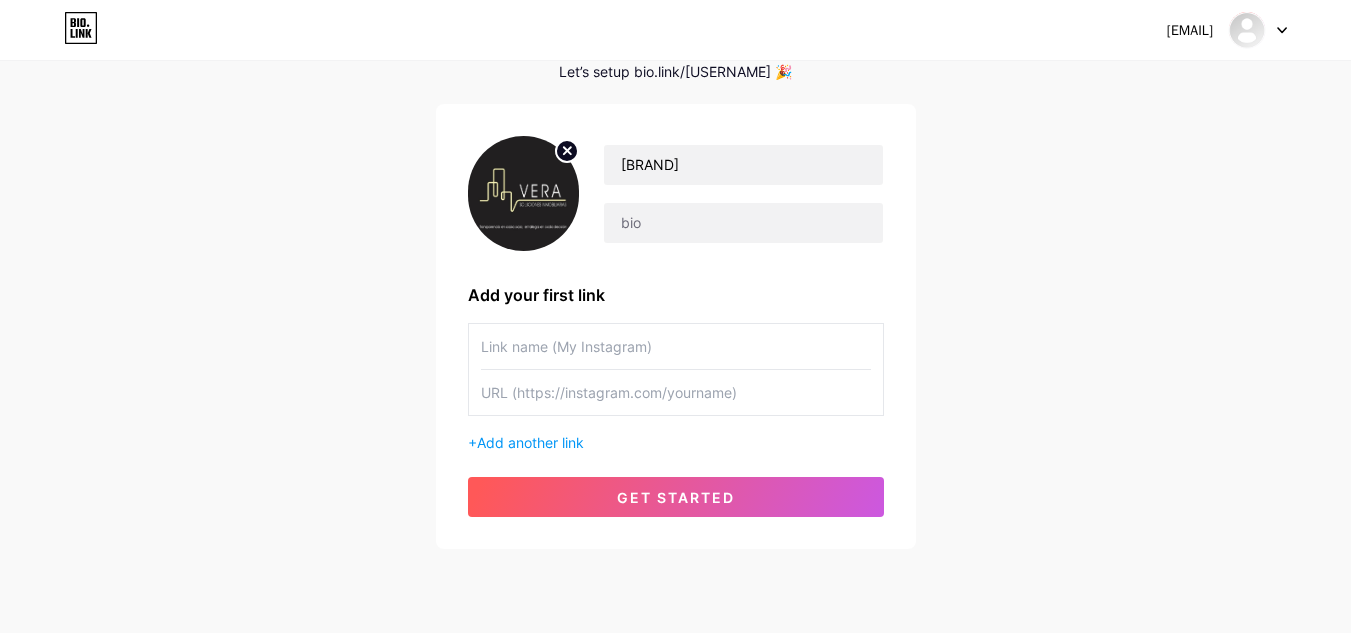 paste on "https://www.instagram.com/[USERNAME]/" 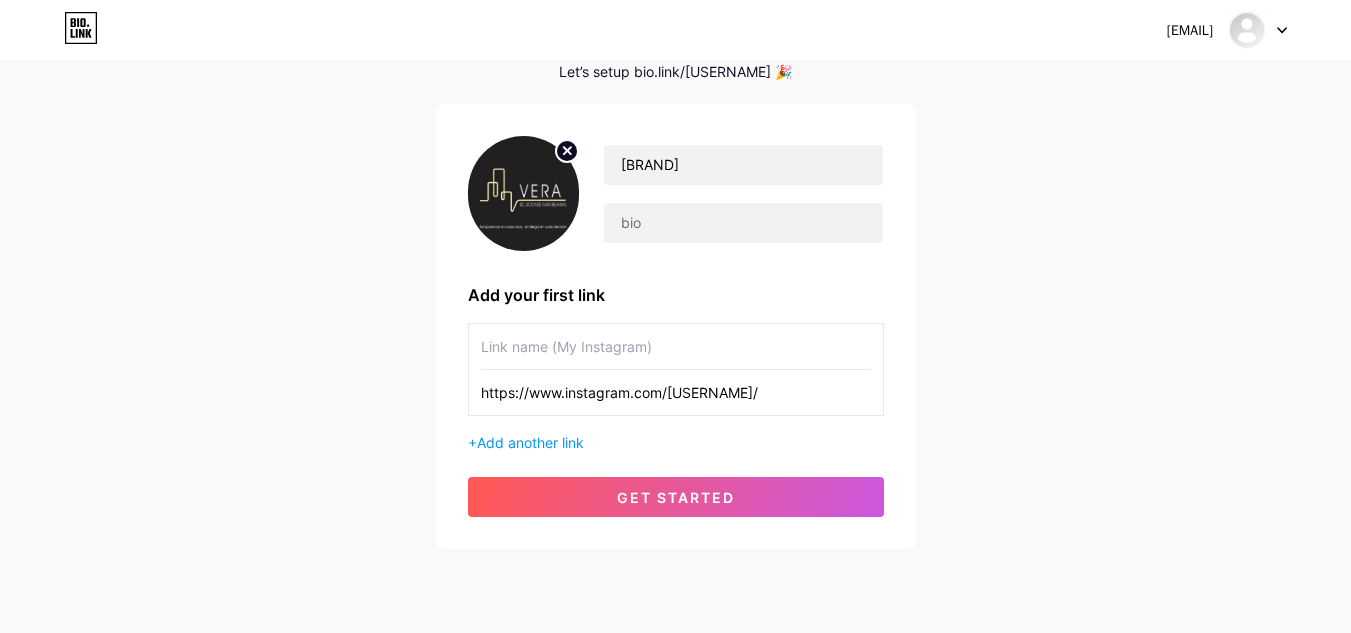 type on "https://www.instagram.com/[USERNAME]/" 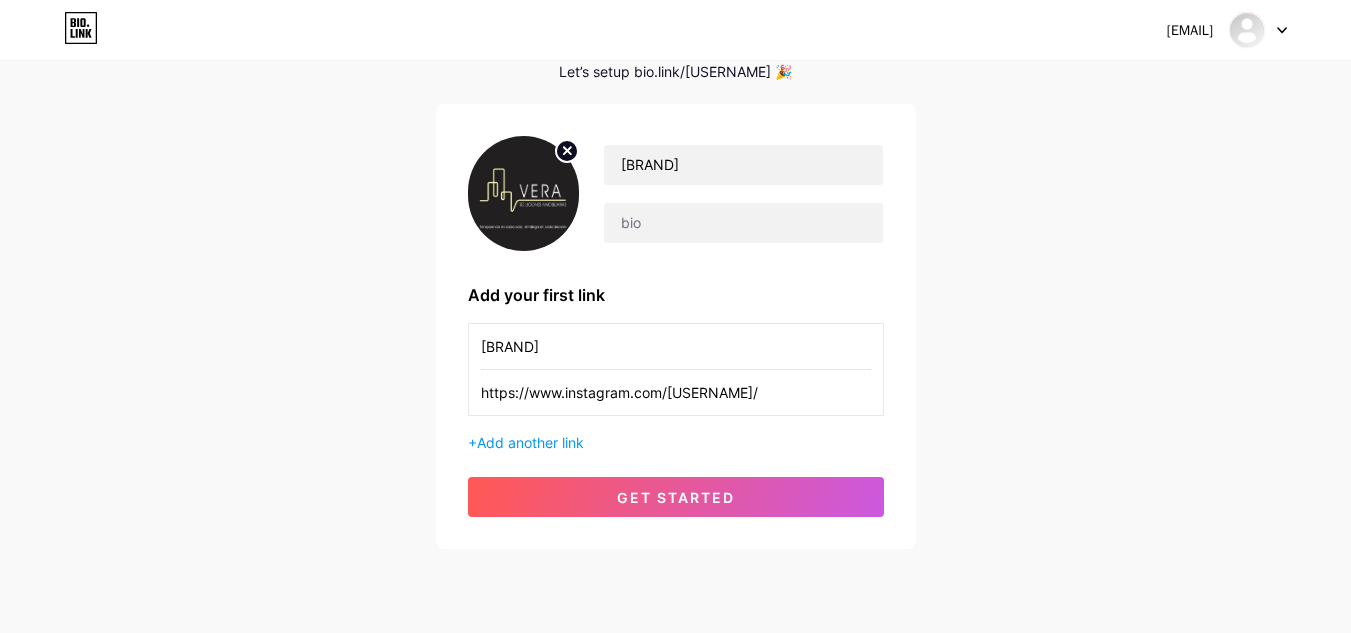click on "[EMAIL]           Dashboard     Logout   Setup your page   Let’s setup bio.link/[USERNAME] 🎉               [USERNAME]         Add your first link   [USERNAME]   https://www.instagram.com/[USERNAME]/
+  Add another link     get started" at bounding box center (675, 256) 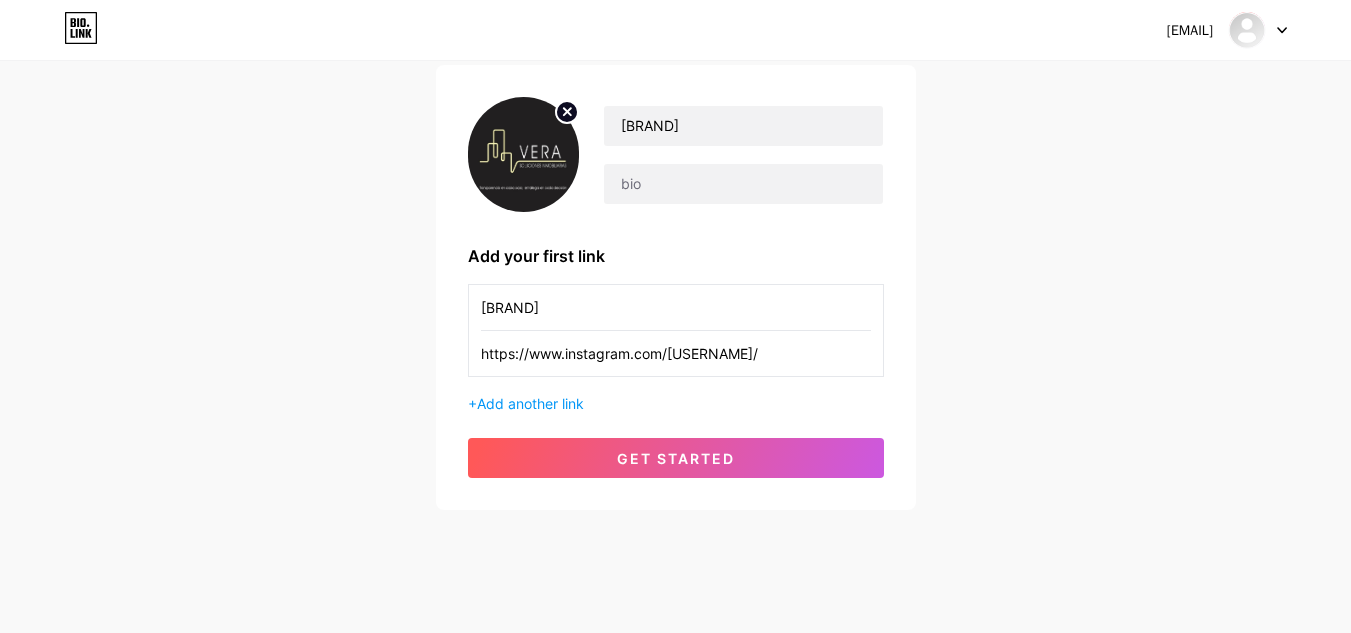 scroll, scrollTop: 160, scrollLeft: 0, axis: vertical 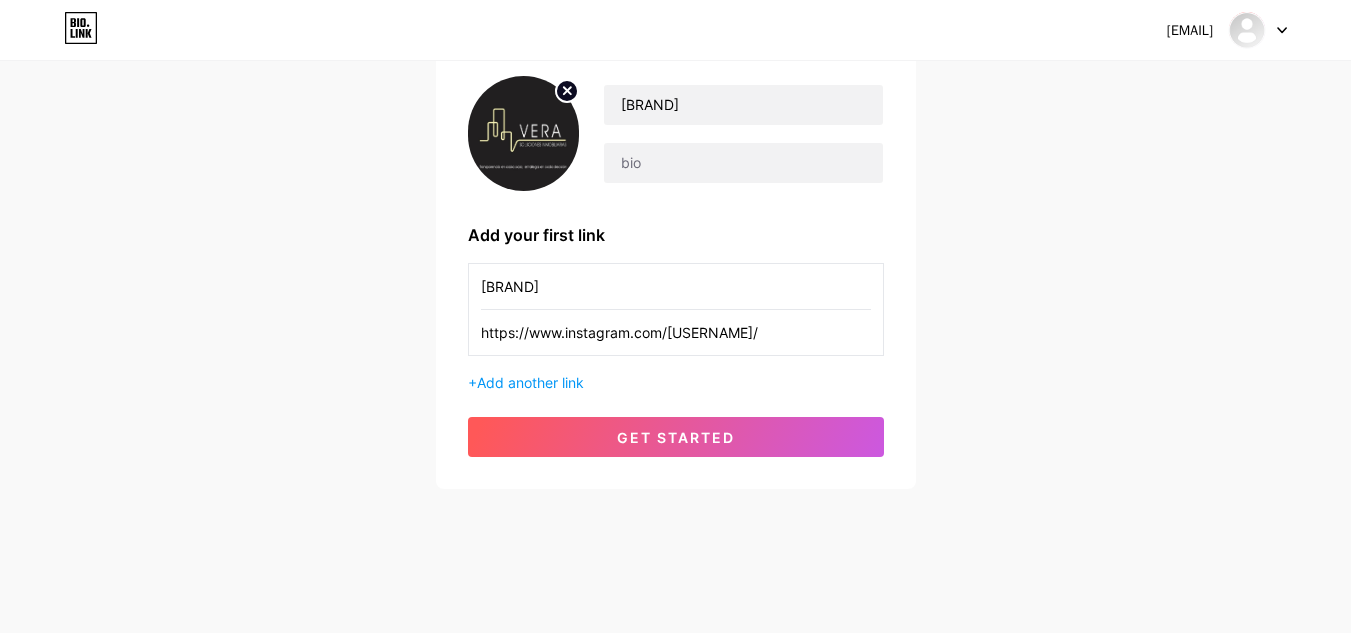 click on "[BRAND]" at bounding box center [676, 286] 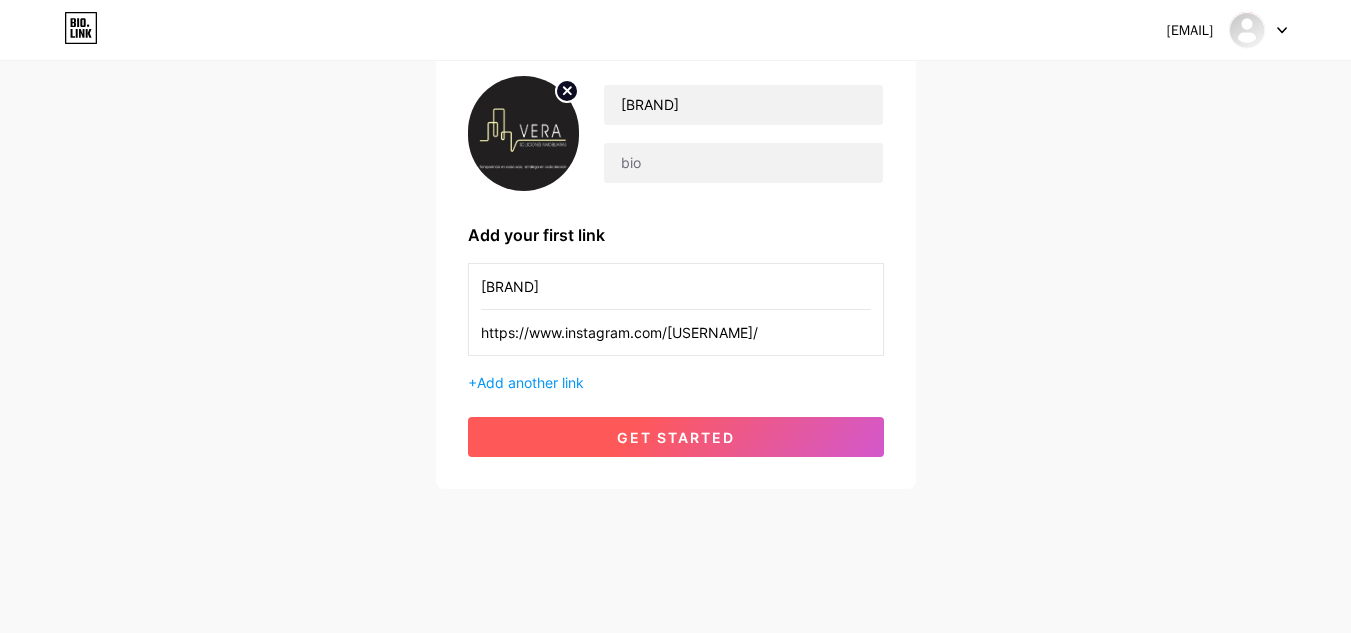 type on "[BRAND]" 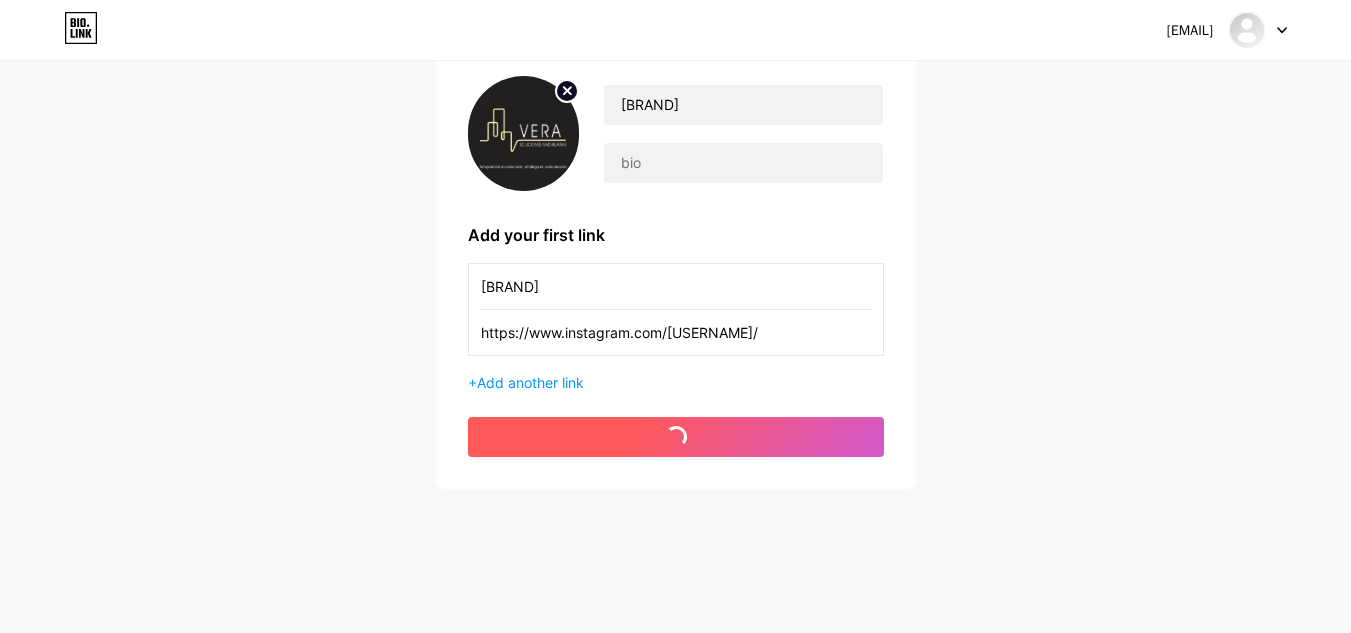 scroll, scrollTop: 0, scrollLeft: 0, axis: both 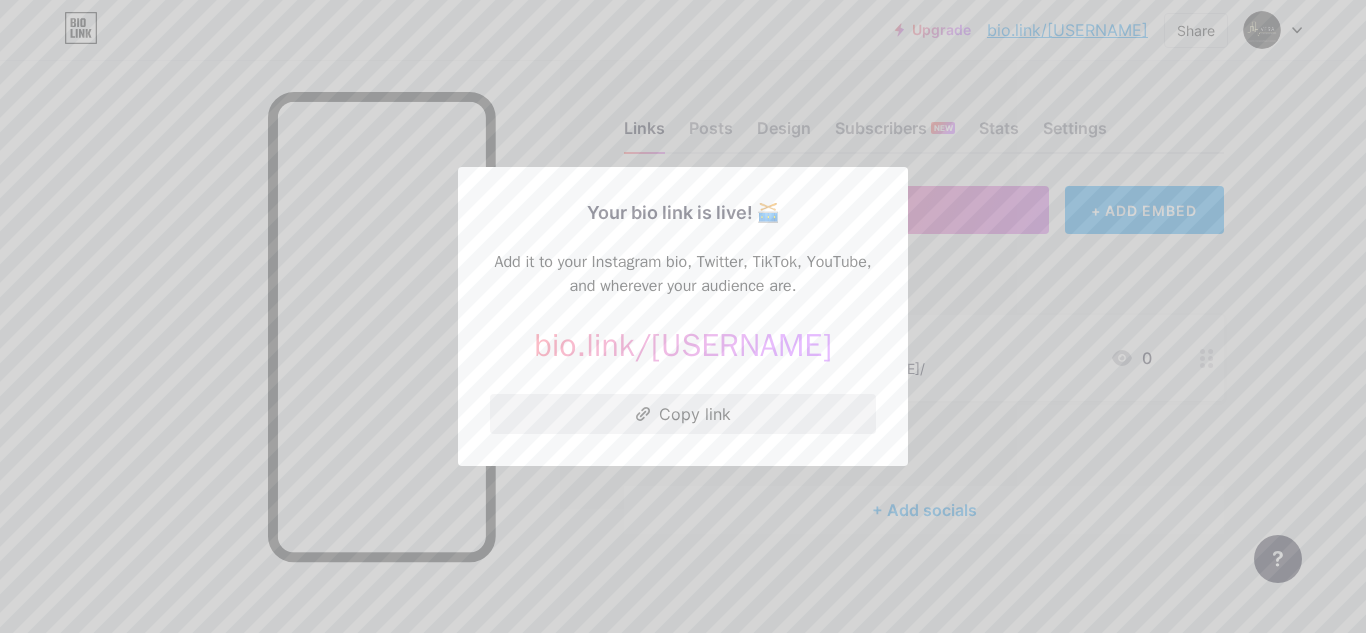 click on "Copy link" at bounding box center [683, 414] 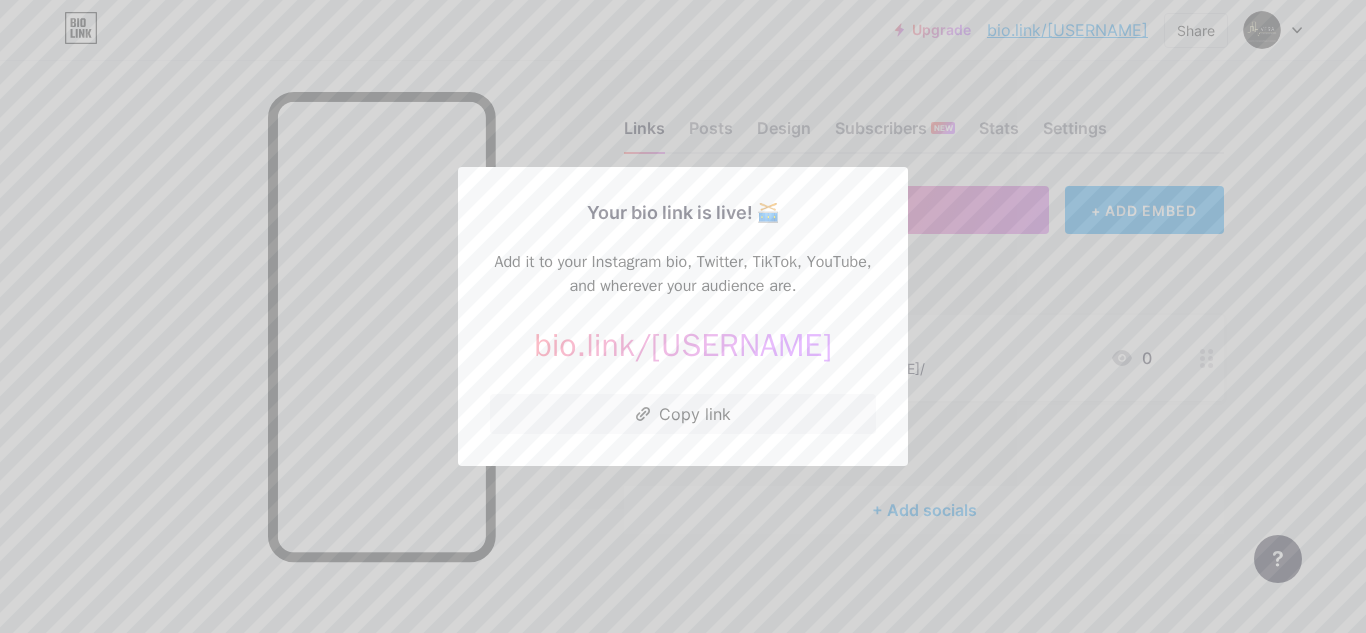 click at bounding box center [683, 316] 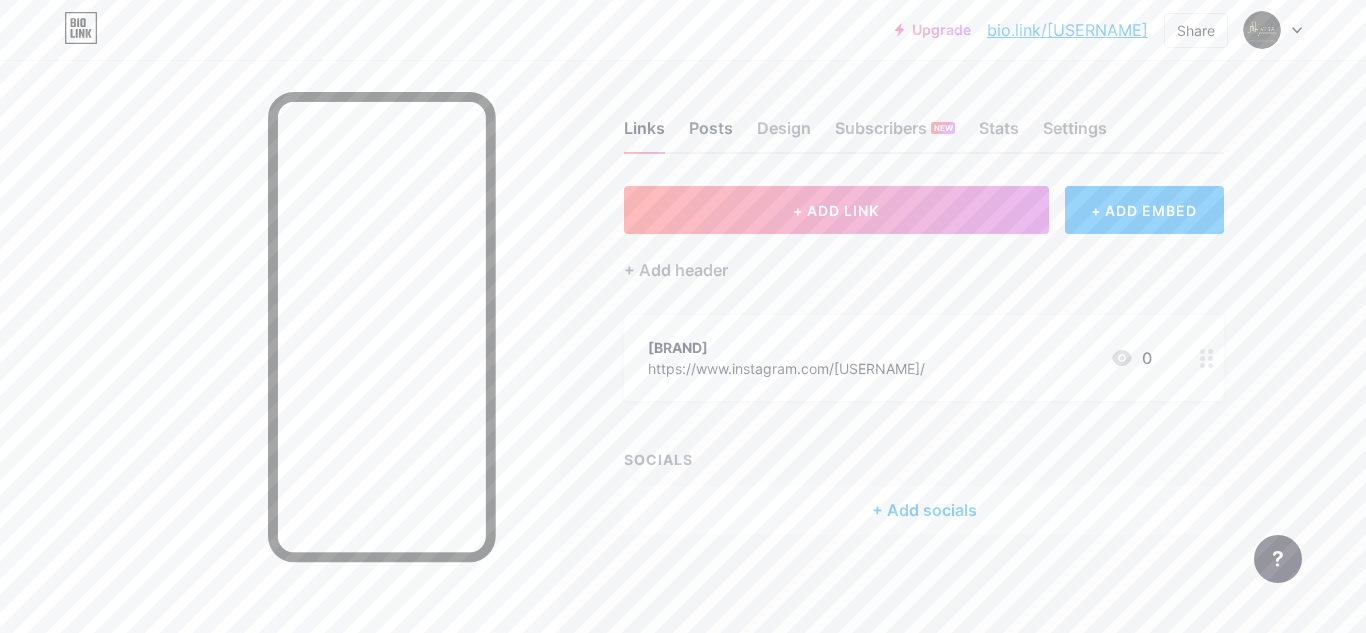 click on "Posts" at bounding box center [711, 134] 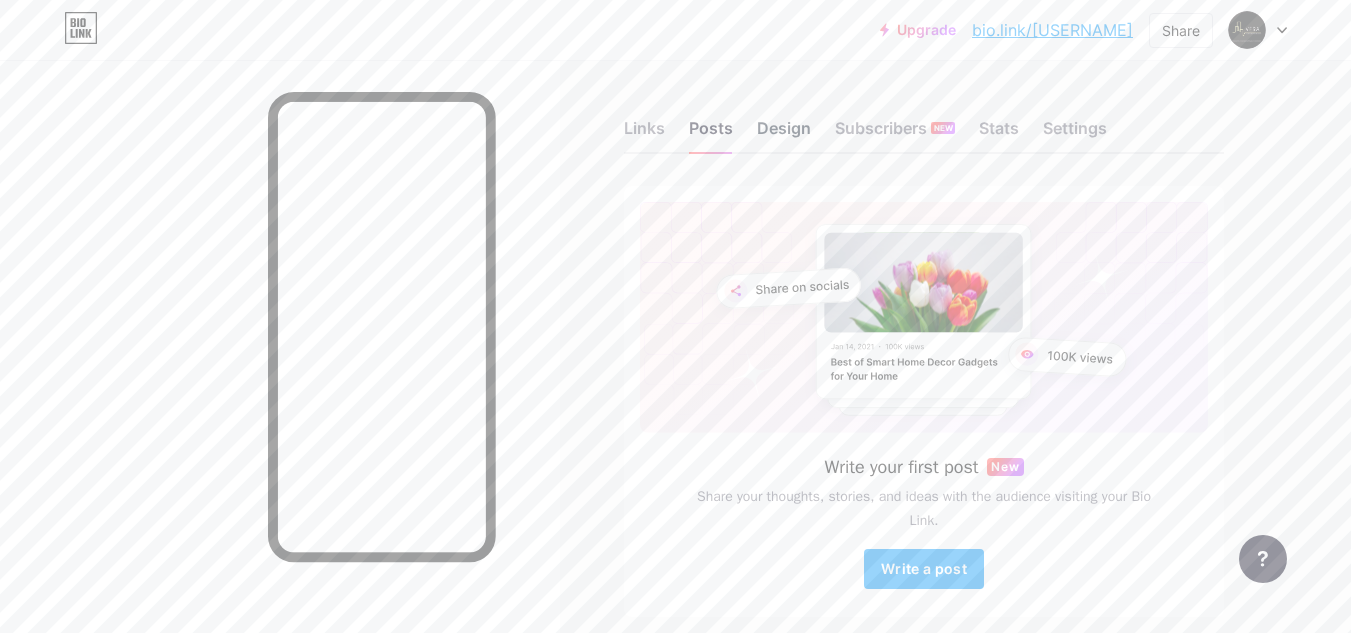 click on "Design" at bounding box center (784, 134) 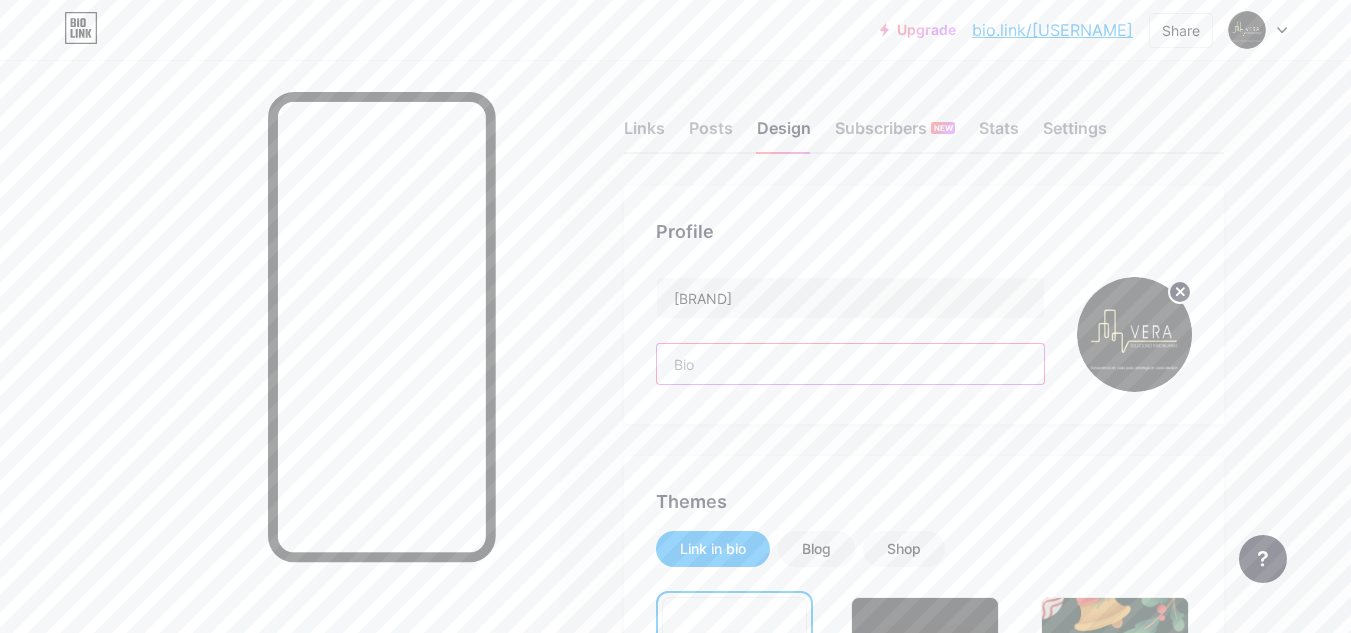 click at bounding box center (850, 364) 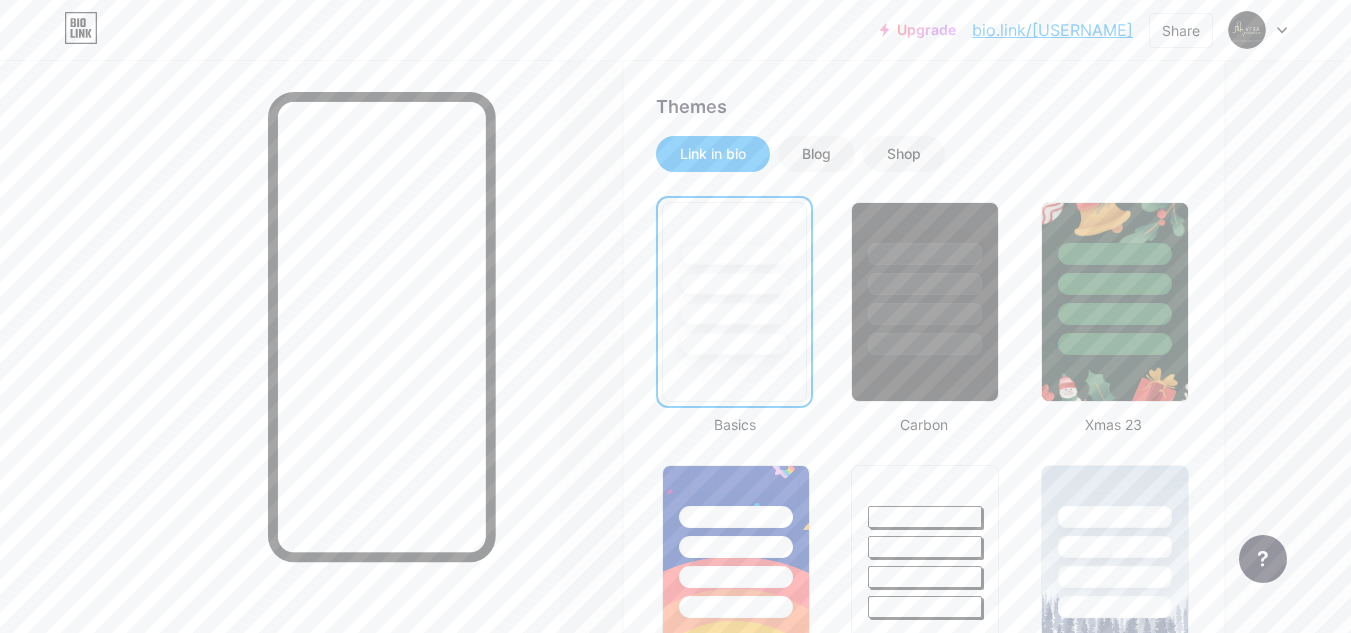 scroll, scrollTop: 400, scrollLeft: 0, axis: vertical 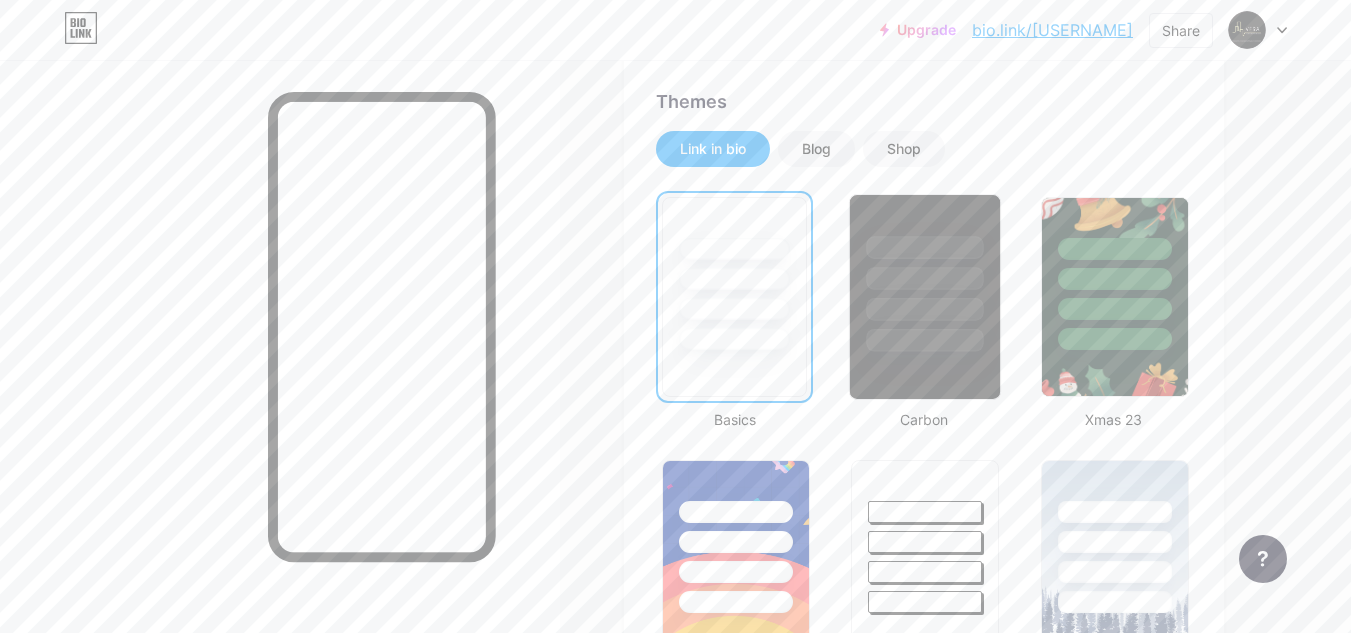 click at bounding box center [925, 340] 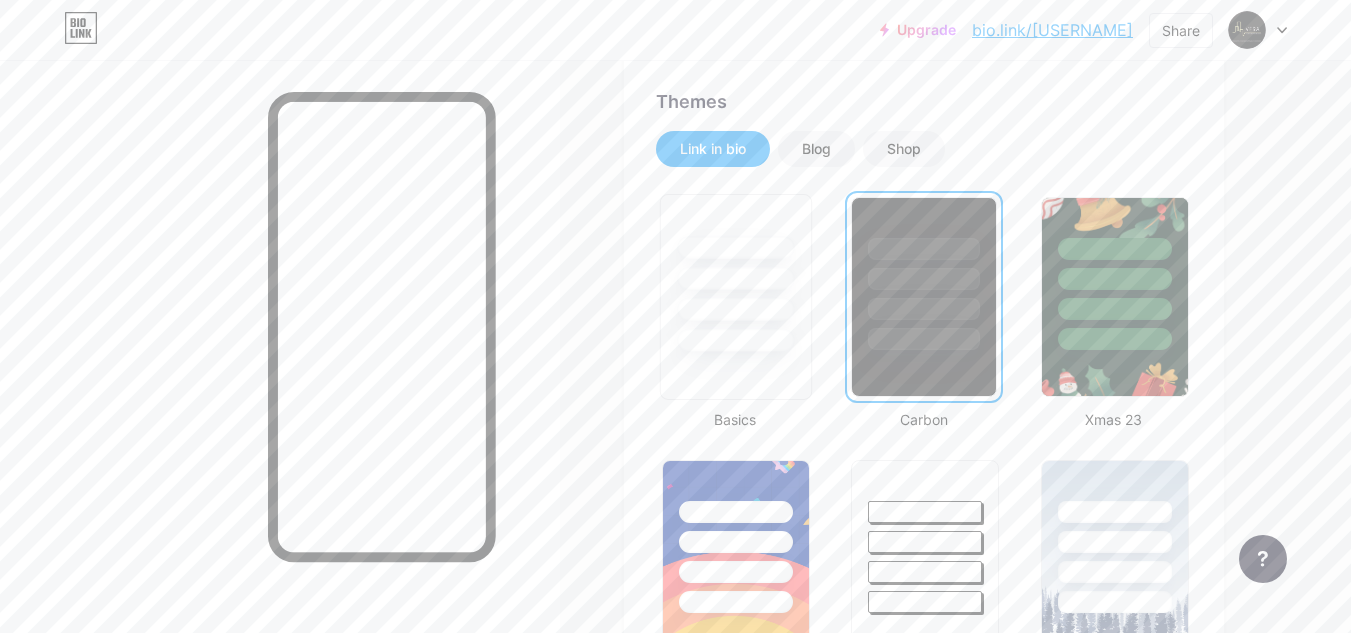 click at bounding box center (735, 340) 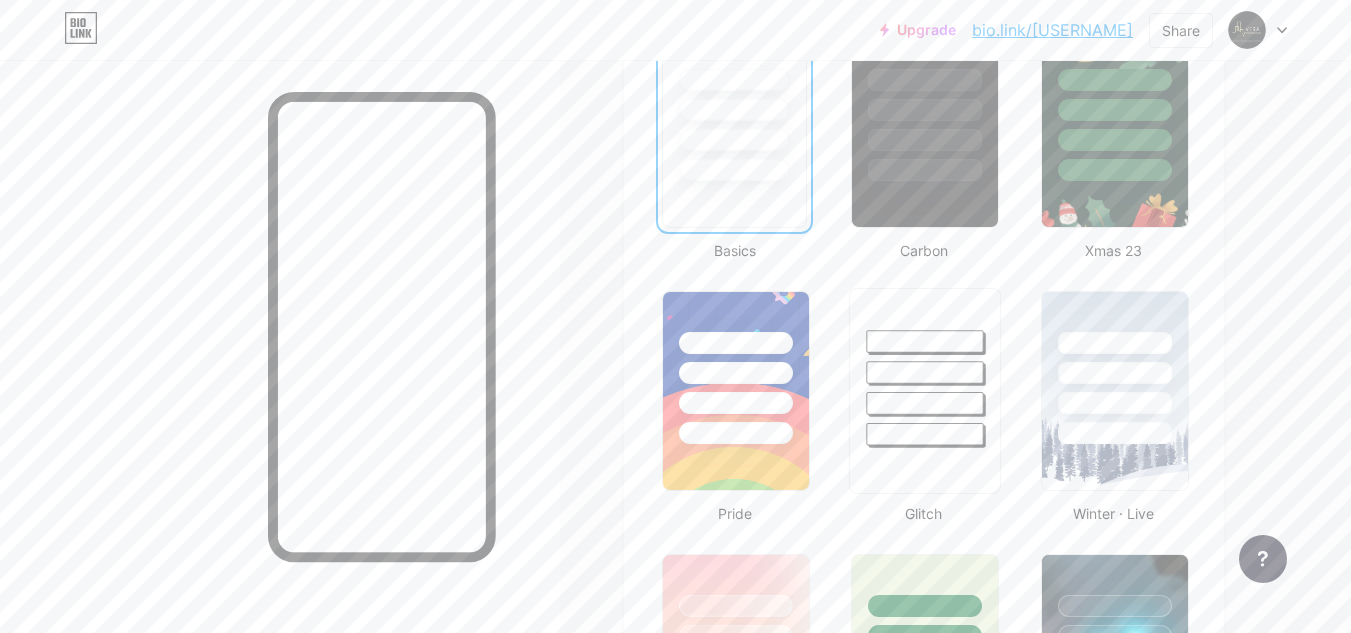 scroll, scrollTop: 600, scrollLeft: 0, axis: vertical 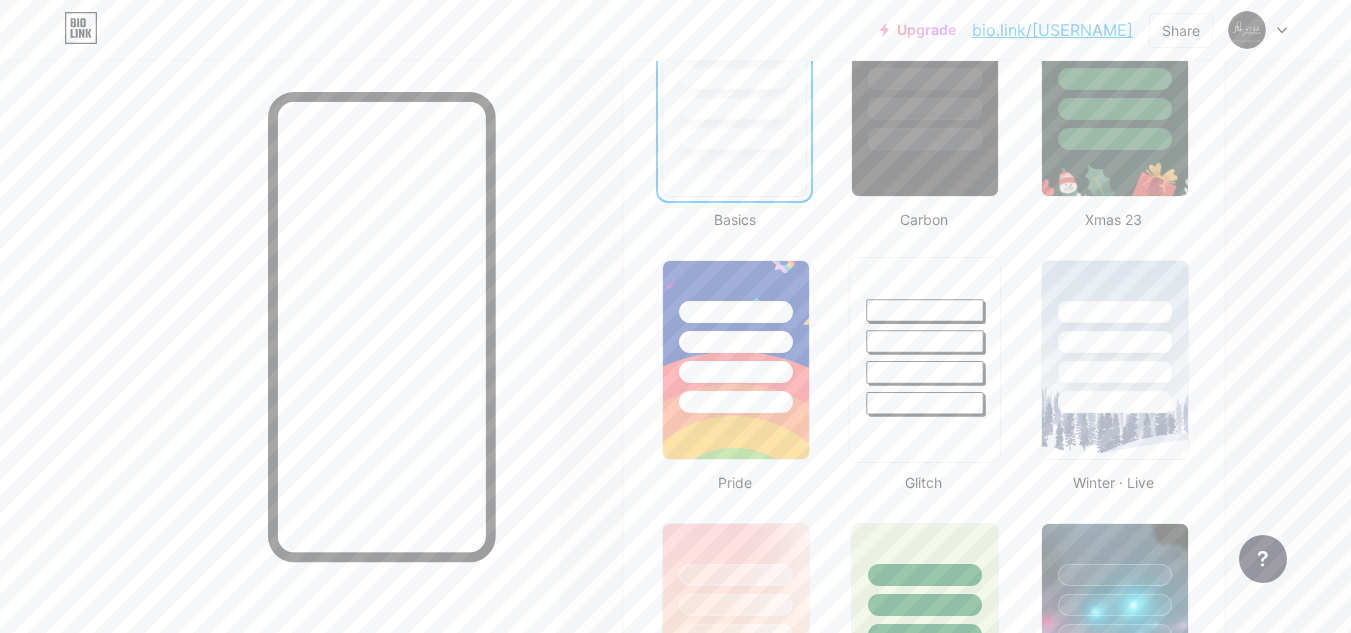 click at bounding box center [925, 360] 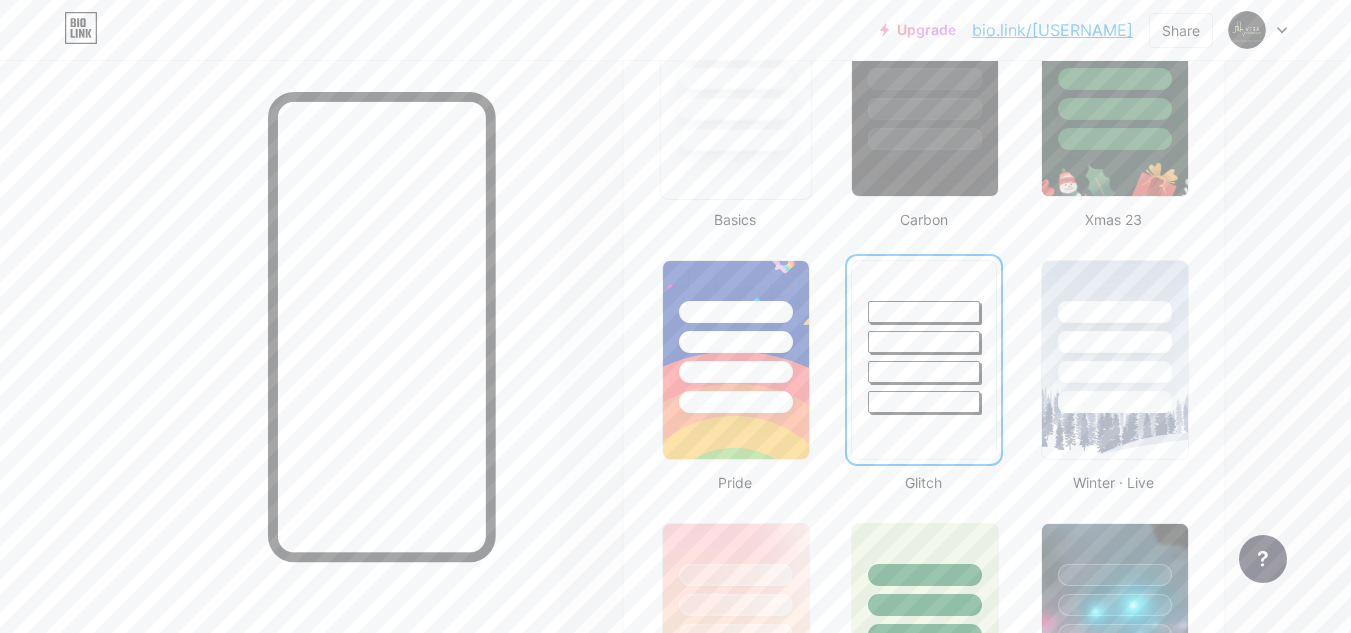 click at bounding box center (735, 140) 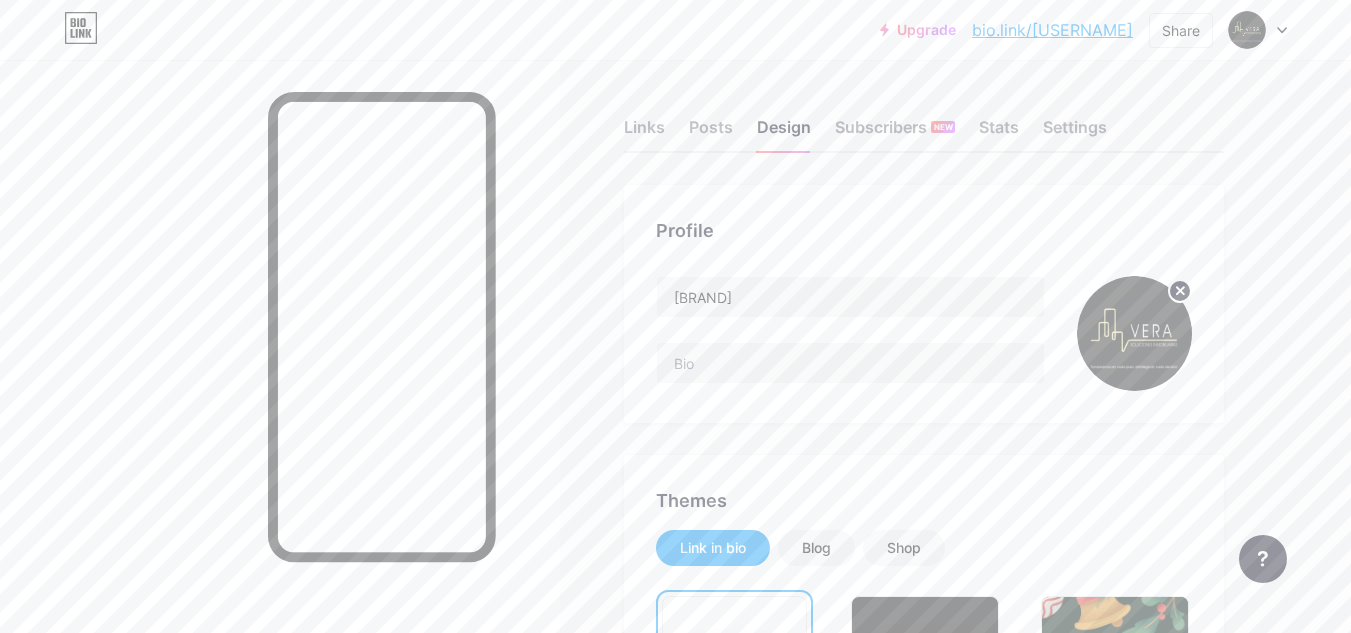 scroll, scrollTop: 0, scrollLeft: 0, axis: both 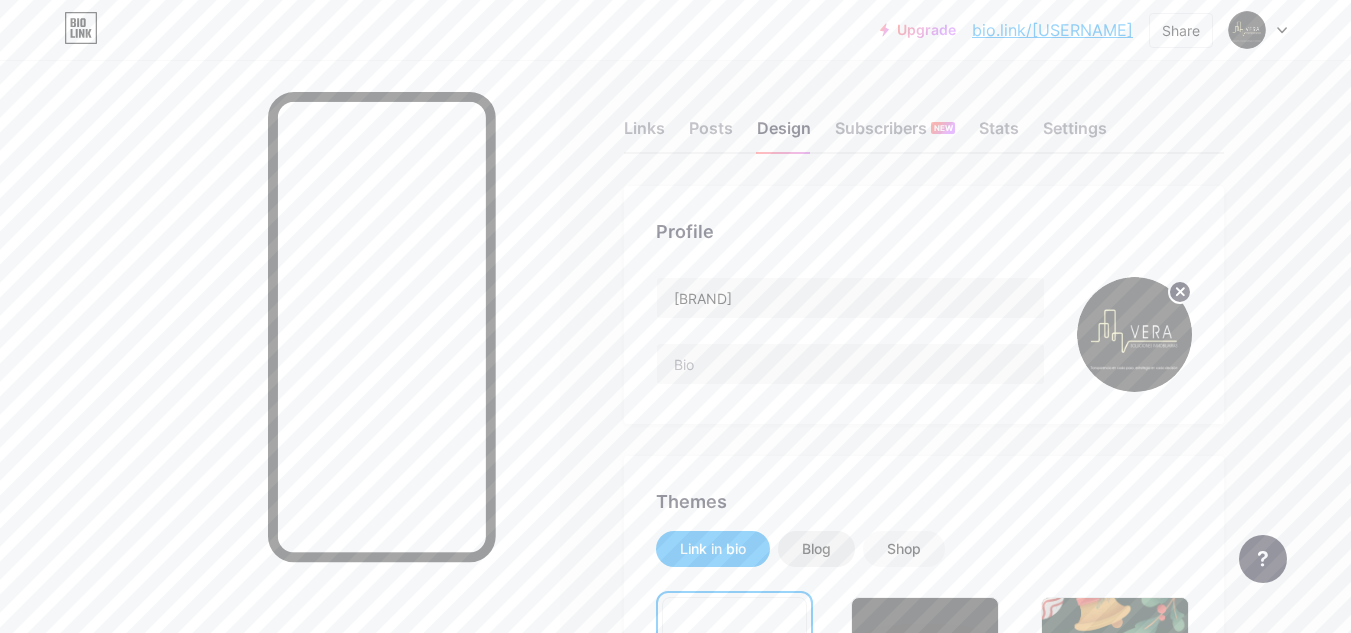 click on "Blog" at bounding box center (816, 549) 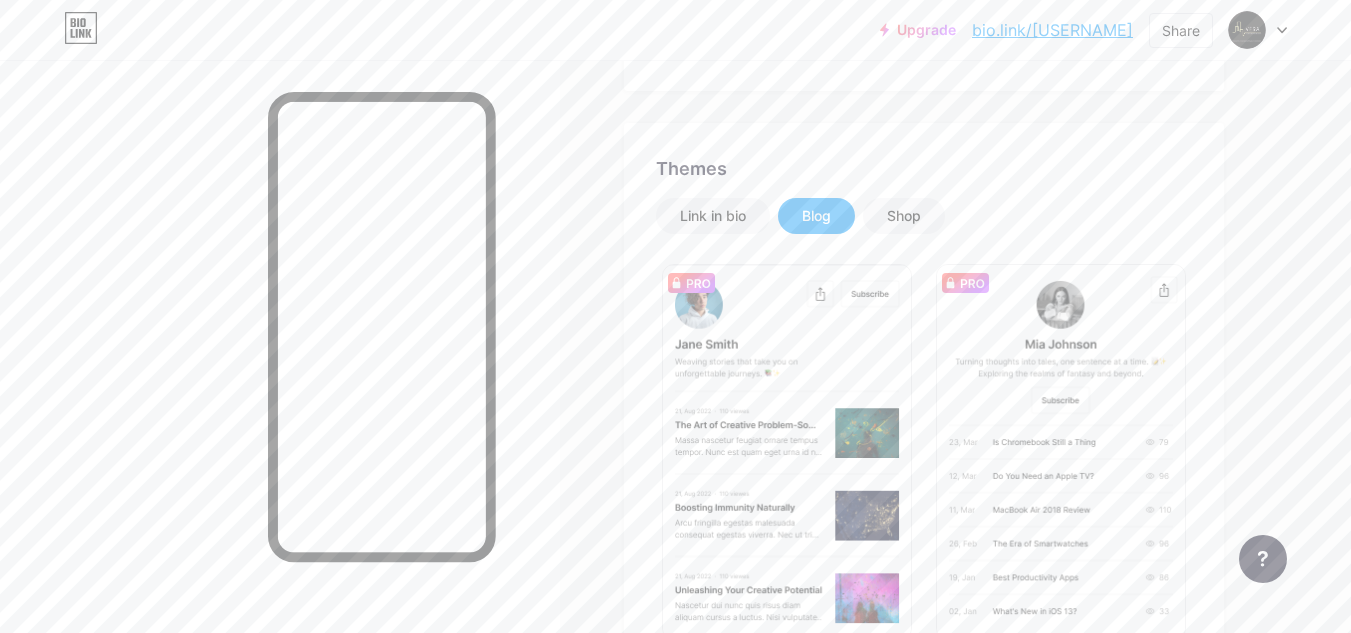 scroll, scrollTop: 300, scrollLeft: 0, axis: vertical 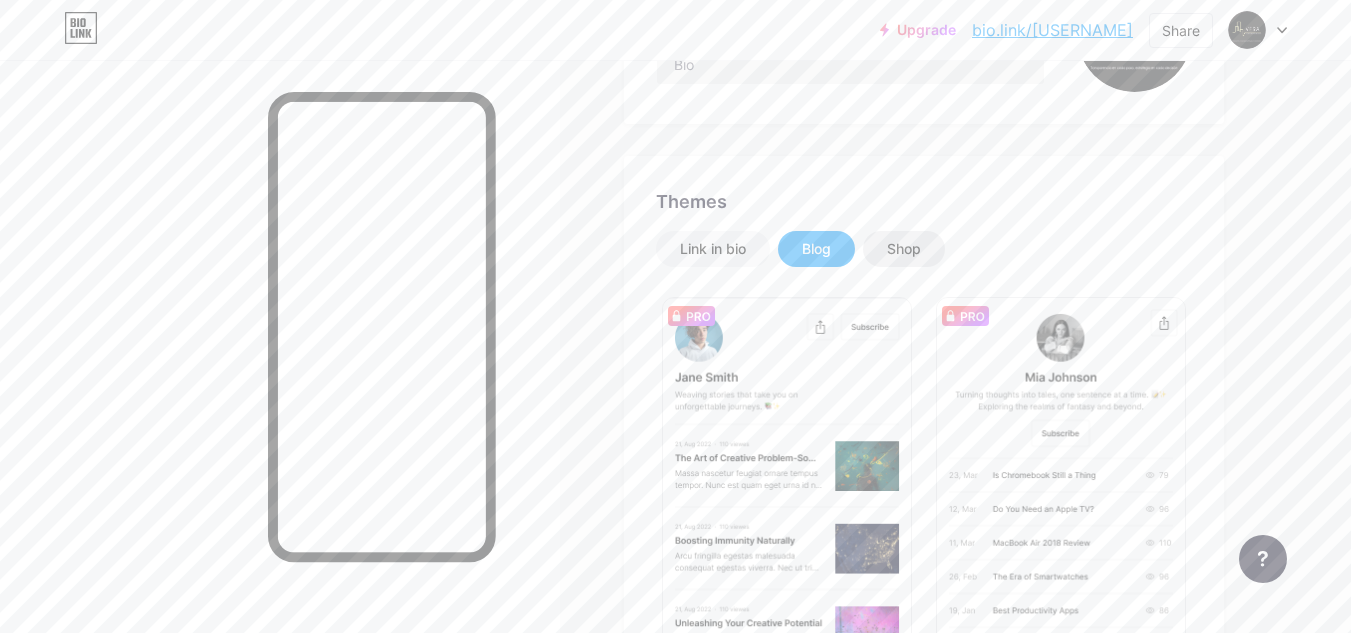 click on "Shop" at bounding box center (904, 249) 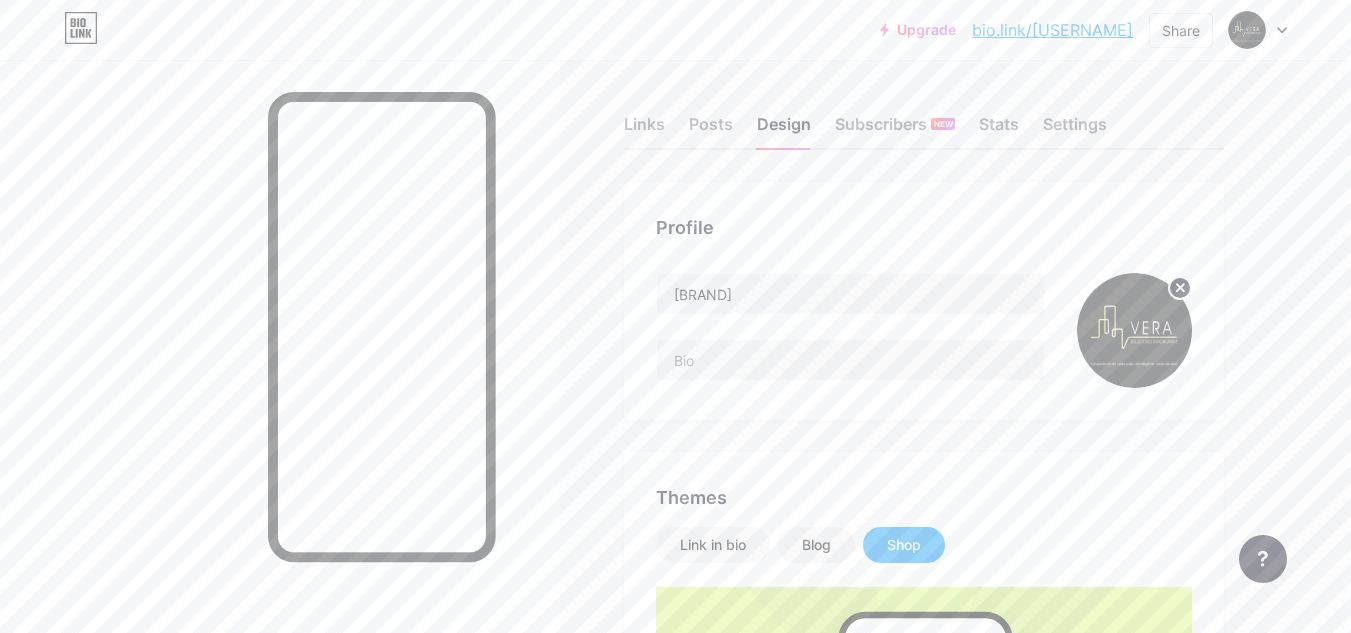 scroll, scrollTop: 0, scrollLeft: 0, axis: both 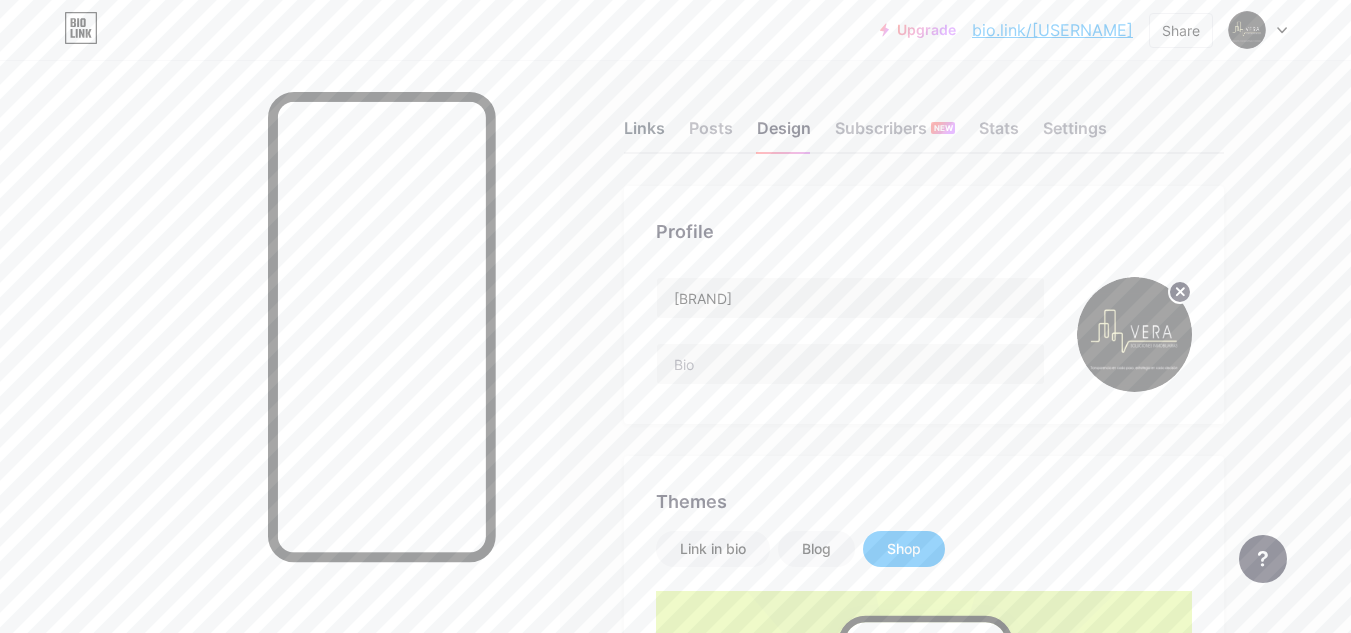 click on "Links" at bounding box center [644, 134] 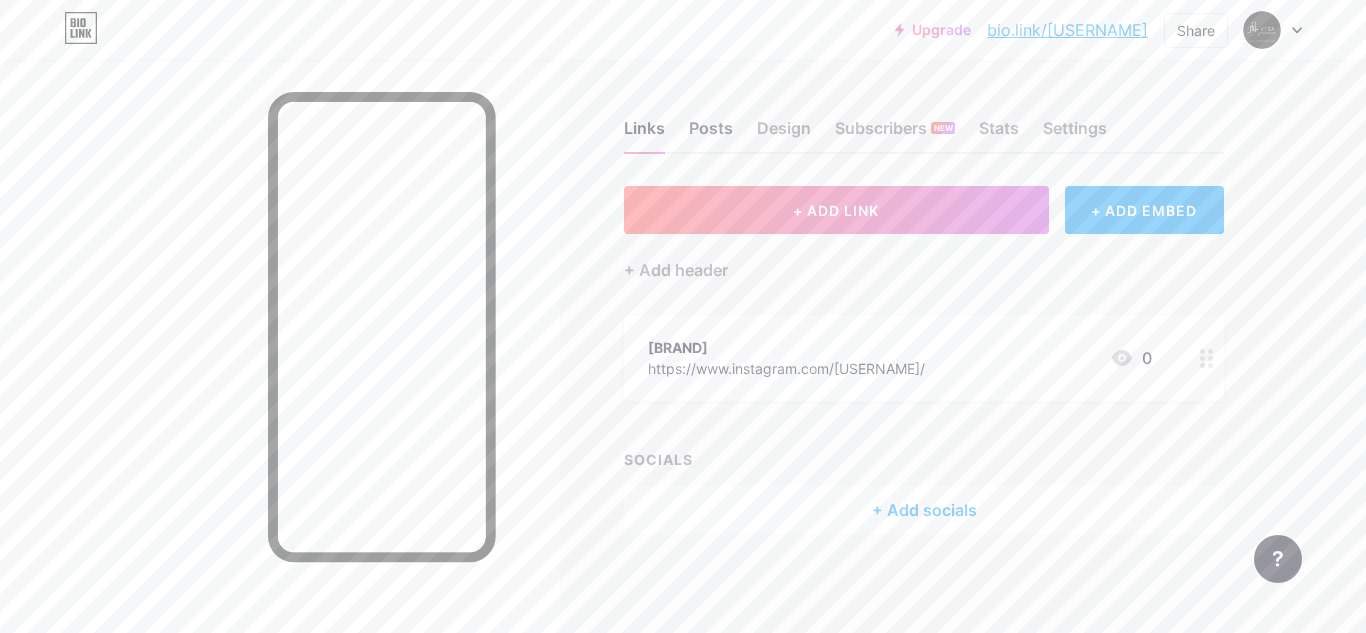 click on "Posts" at bounding box center [711, 134] 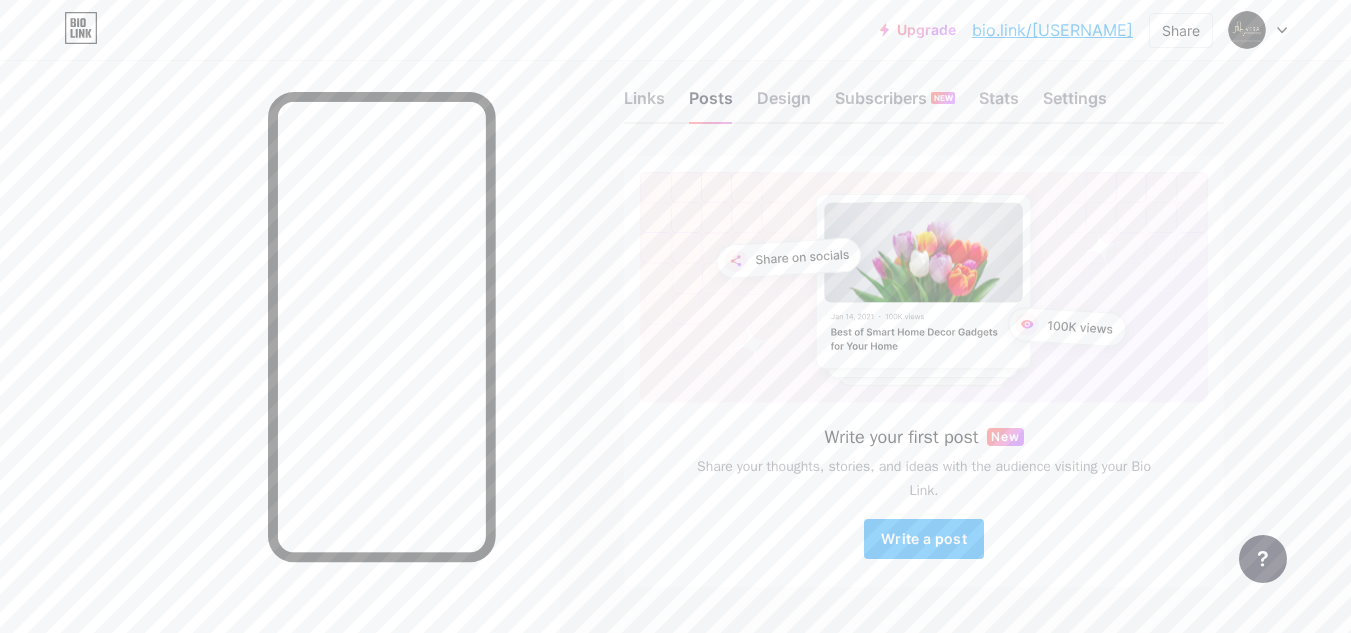 scroll, scrollTop: 0, scrollLeft: 0, axis: both 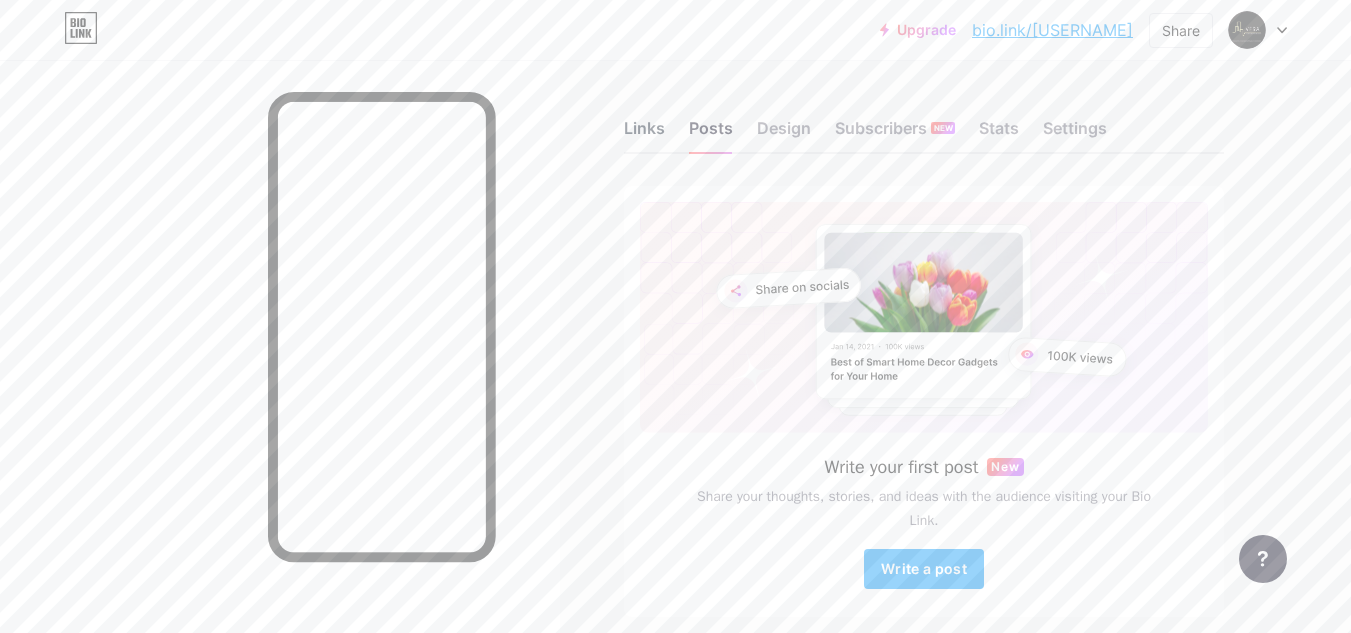 click on "Links" at bounding box center [644, 134] 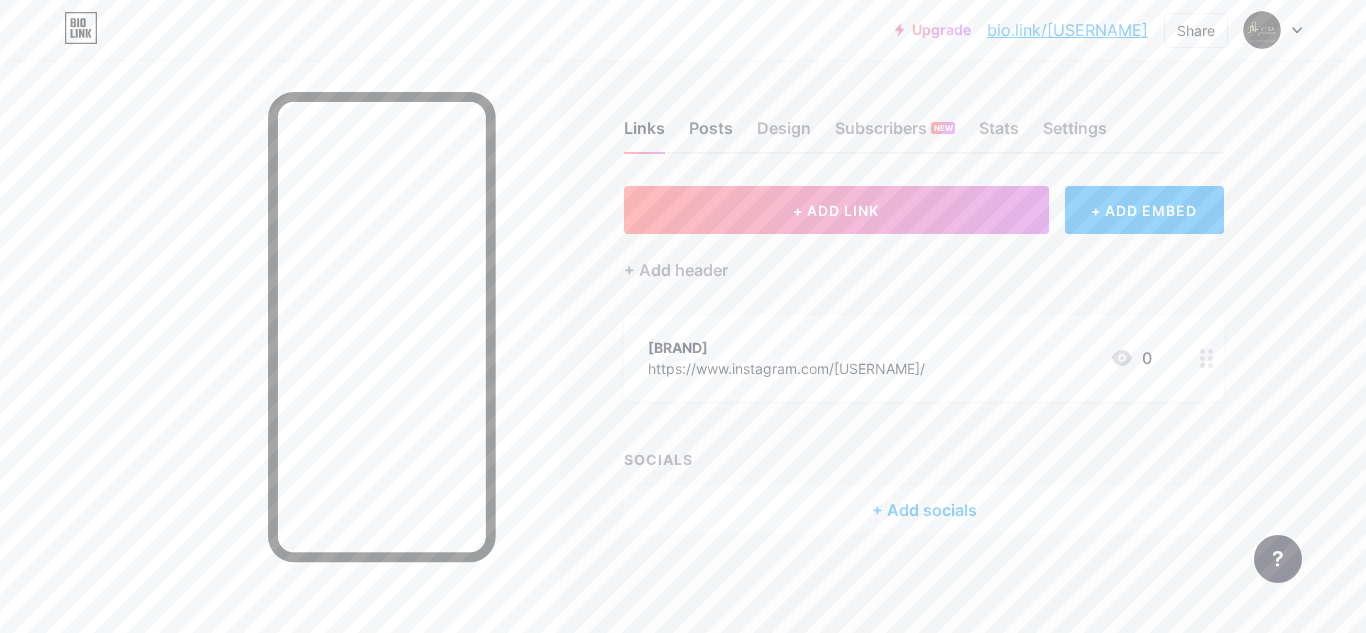 click on "Posts" at bounding box center [711, 134] 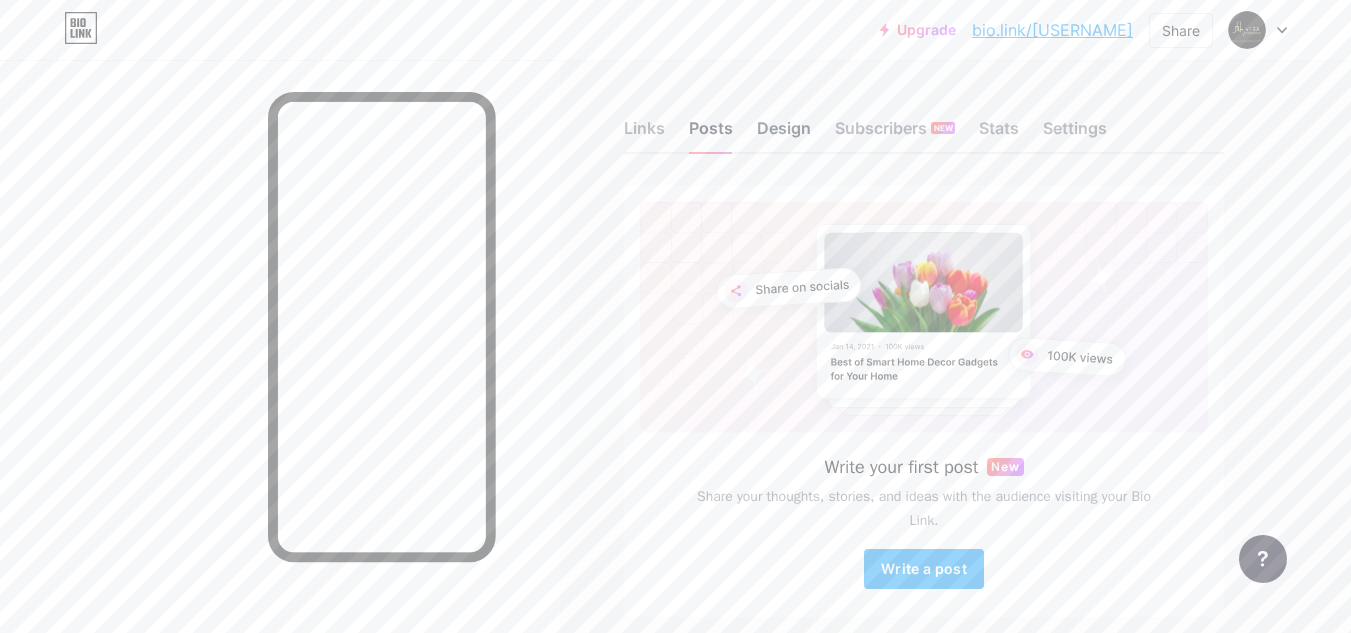 click on "Design" at bounding box center [784, 134] 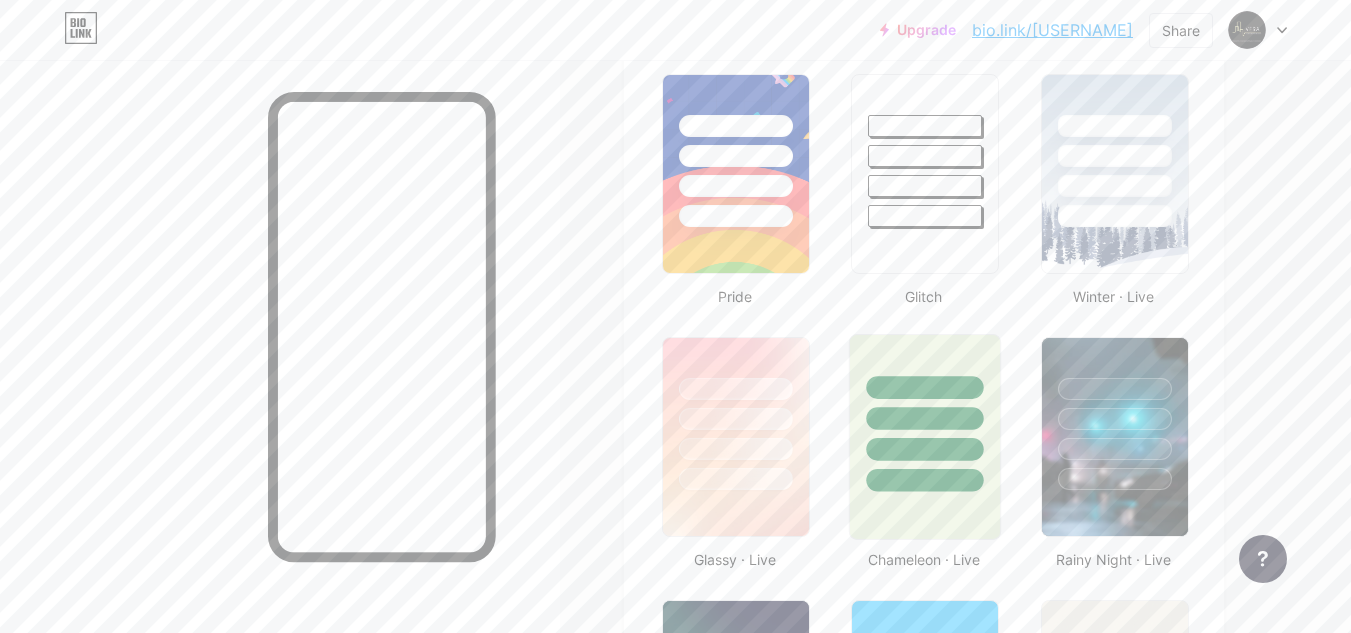 scroll, scrollTop: 500, scrollLeft: 0, axis: vertical 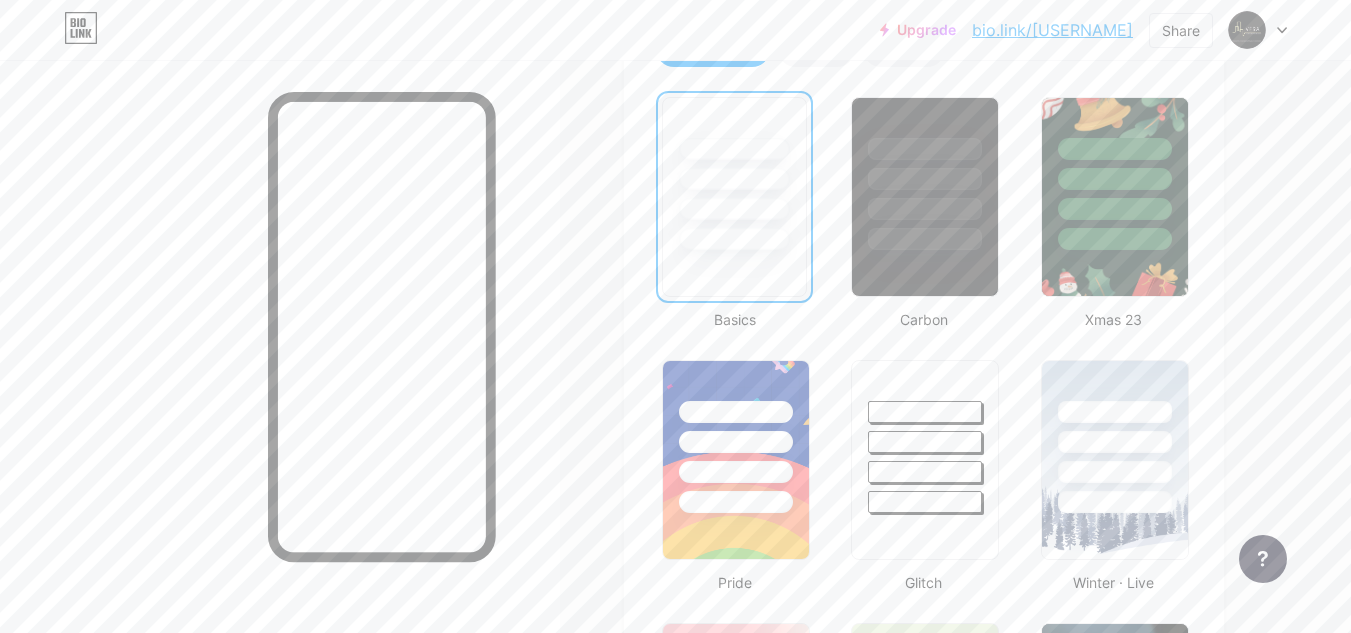 click at bounding box center (734, 174) 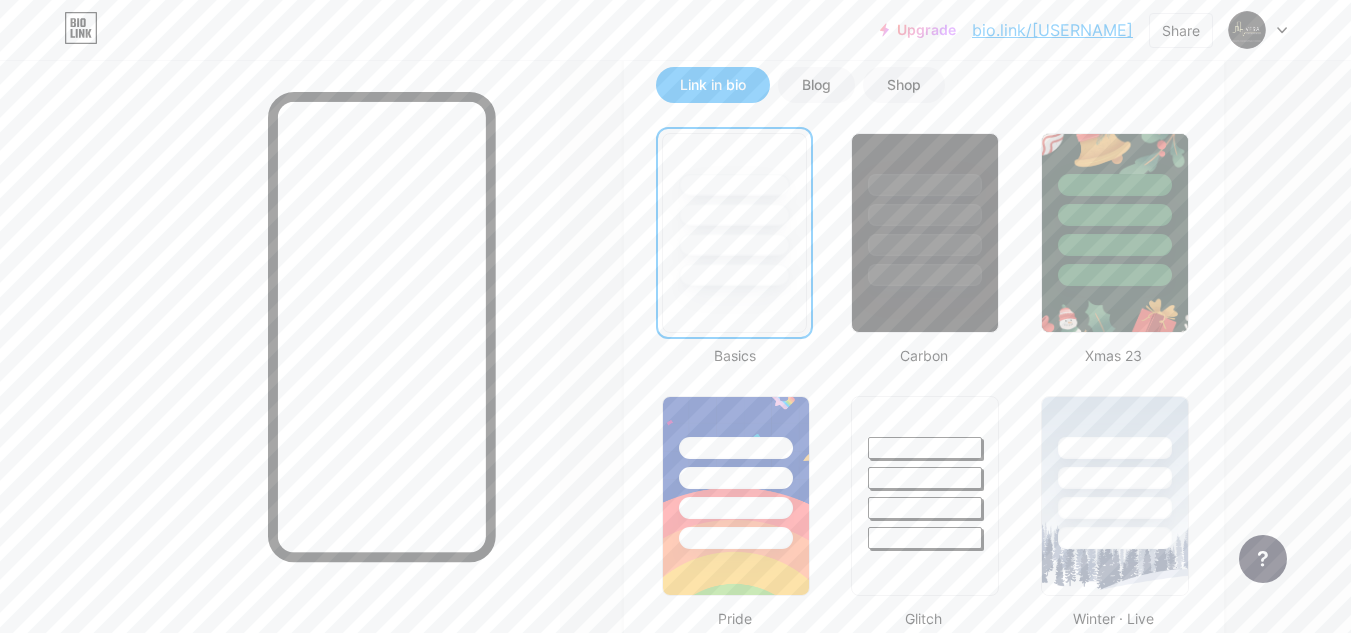 scroll, scrollTop: 264, scrollLeft: 0, axis: vertical 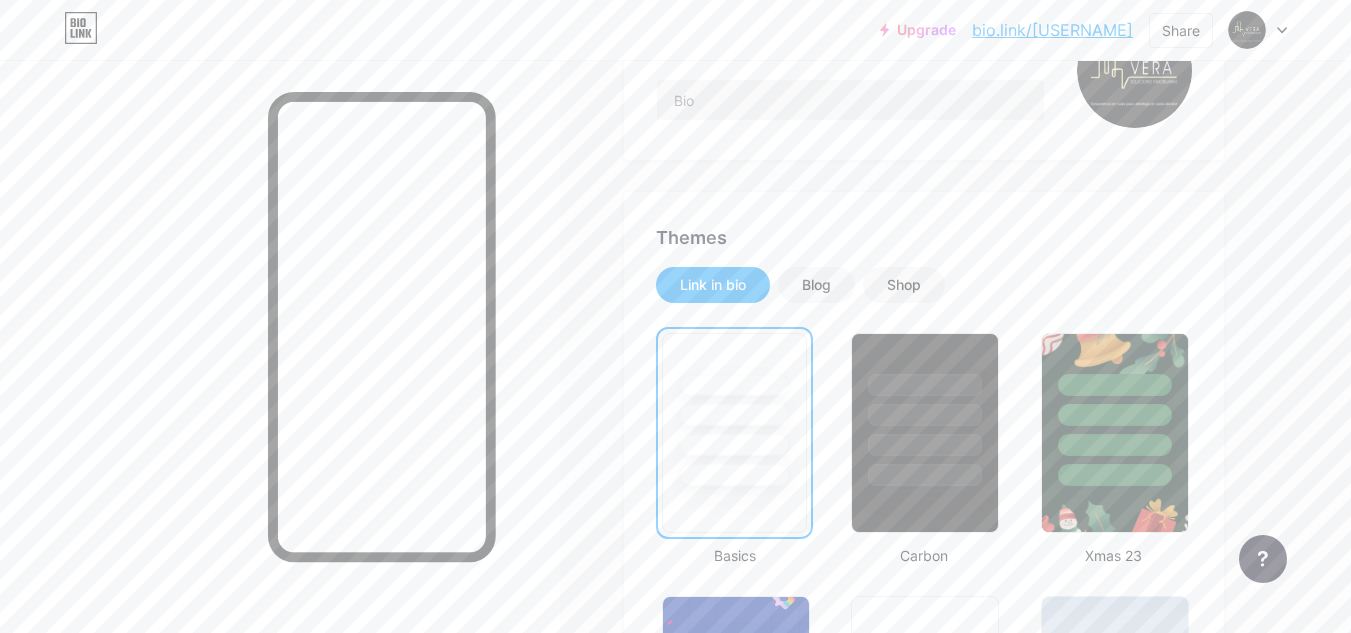 click at bounding box center (734, 415) 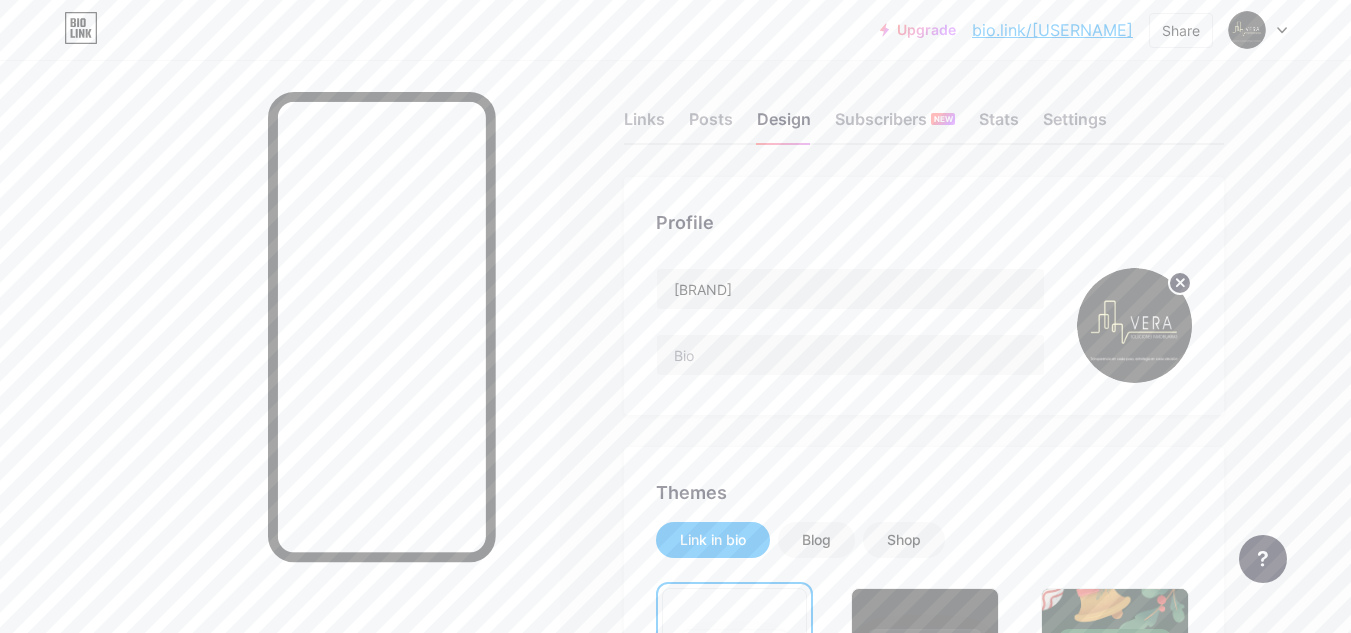 scroll, scrollTop: 0, scrollLeft: 0, axis: both 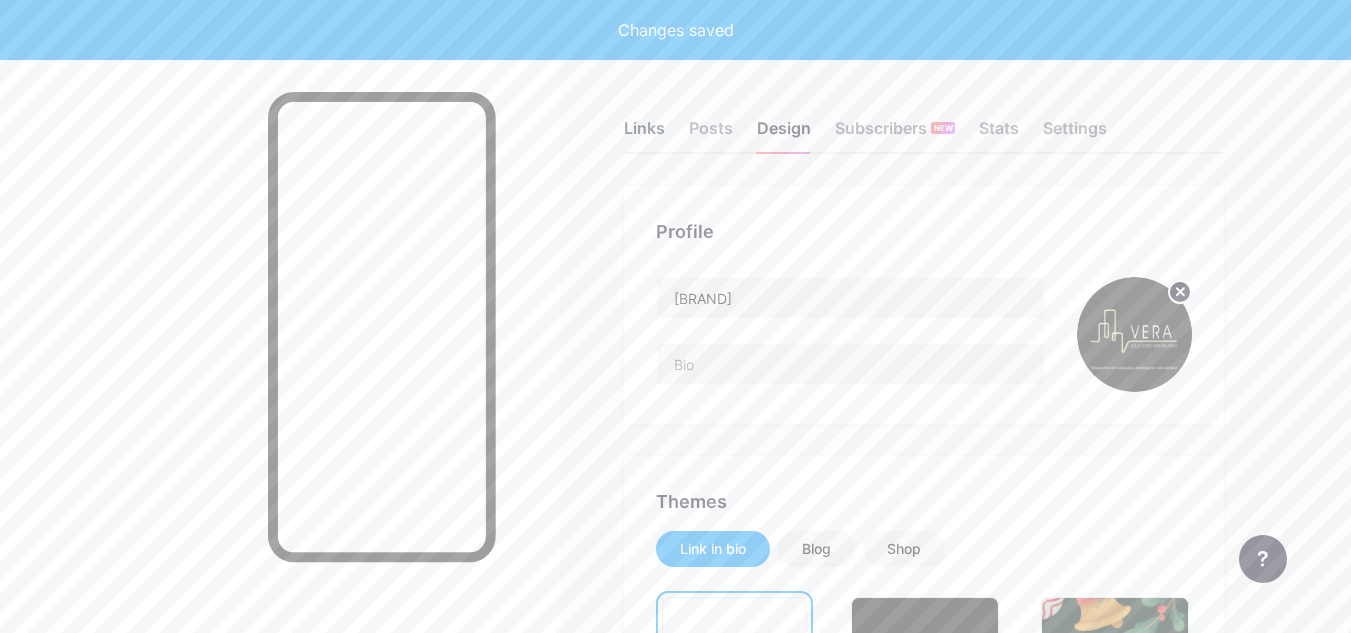 click on "Links" at bounding box center [644, 134] 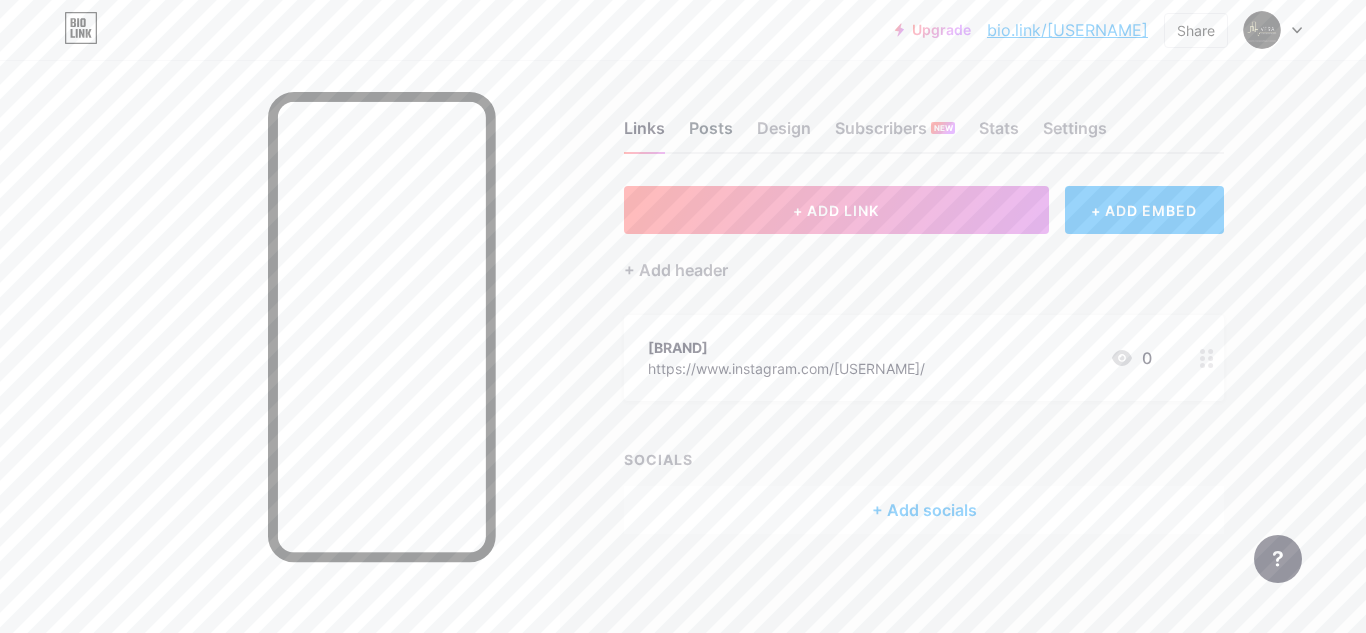 click on "Posts" at bounding box center (711, 134) 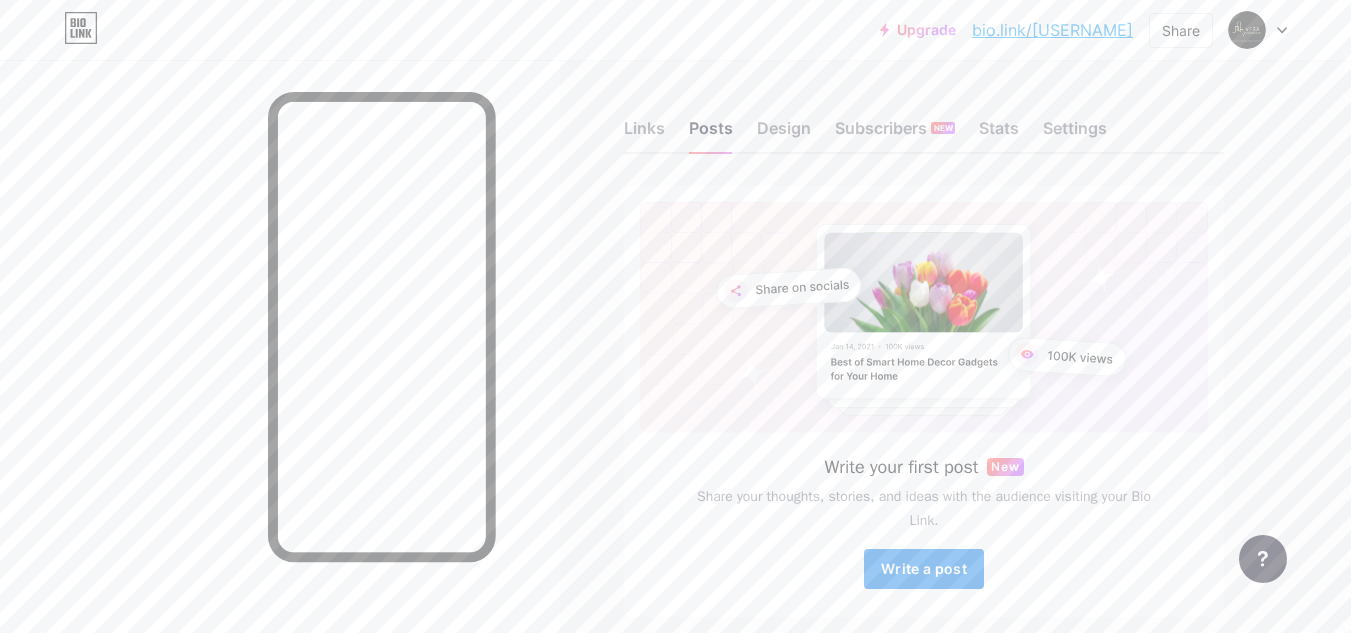 click on "Write a post" at bounding box center (924, 568) 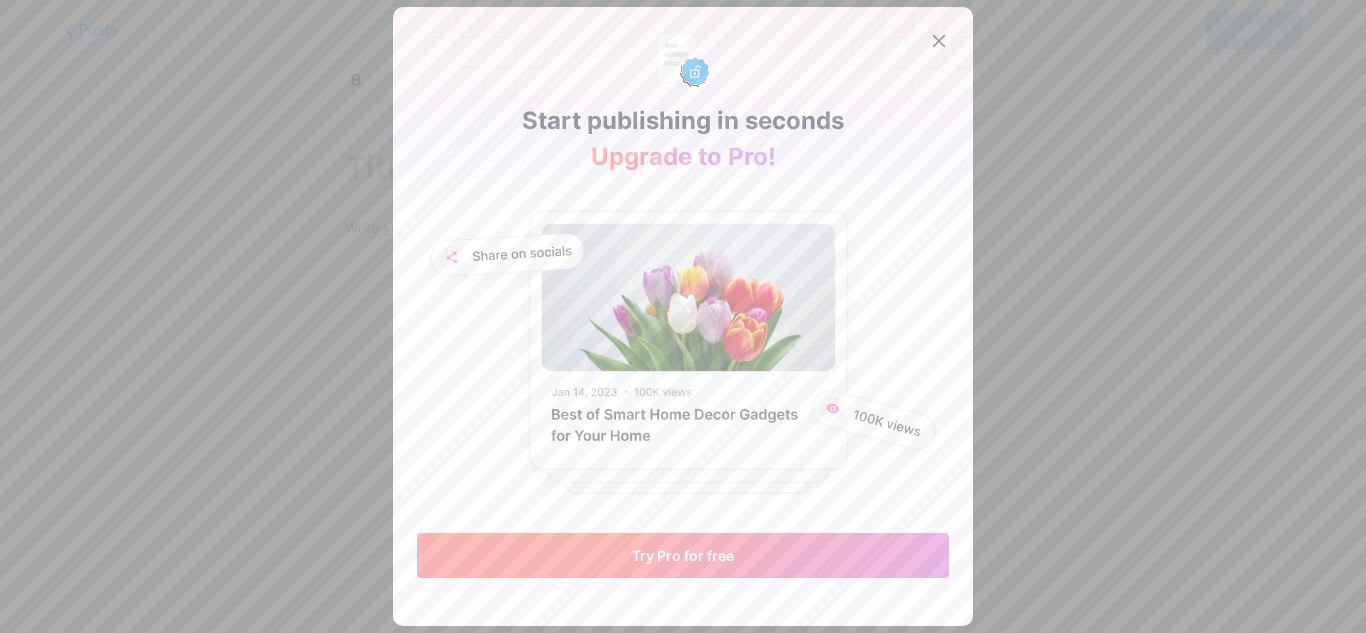click on "Try Pro for free" at bounding box center [683, 555] 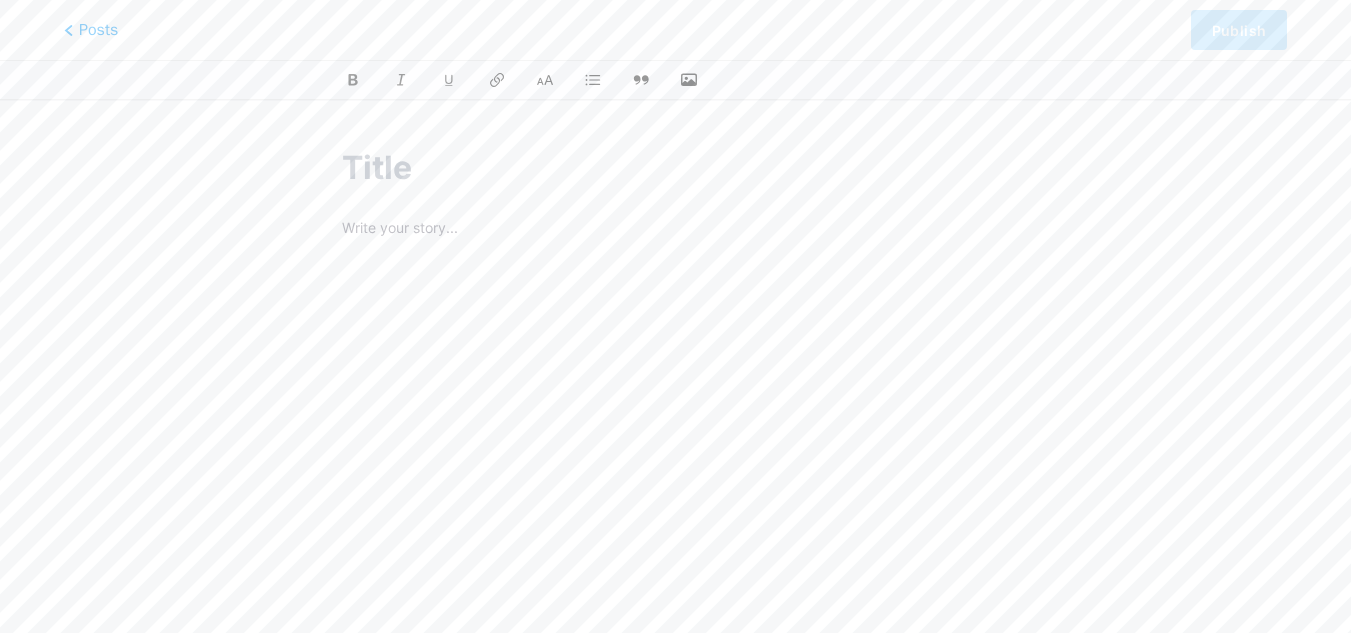 scroll, scrollTop: 248, scrollLeft: 0, axis: vertical 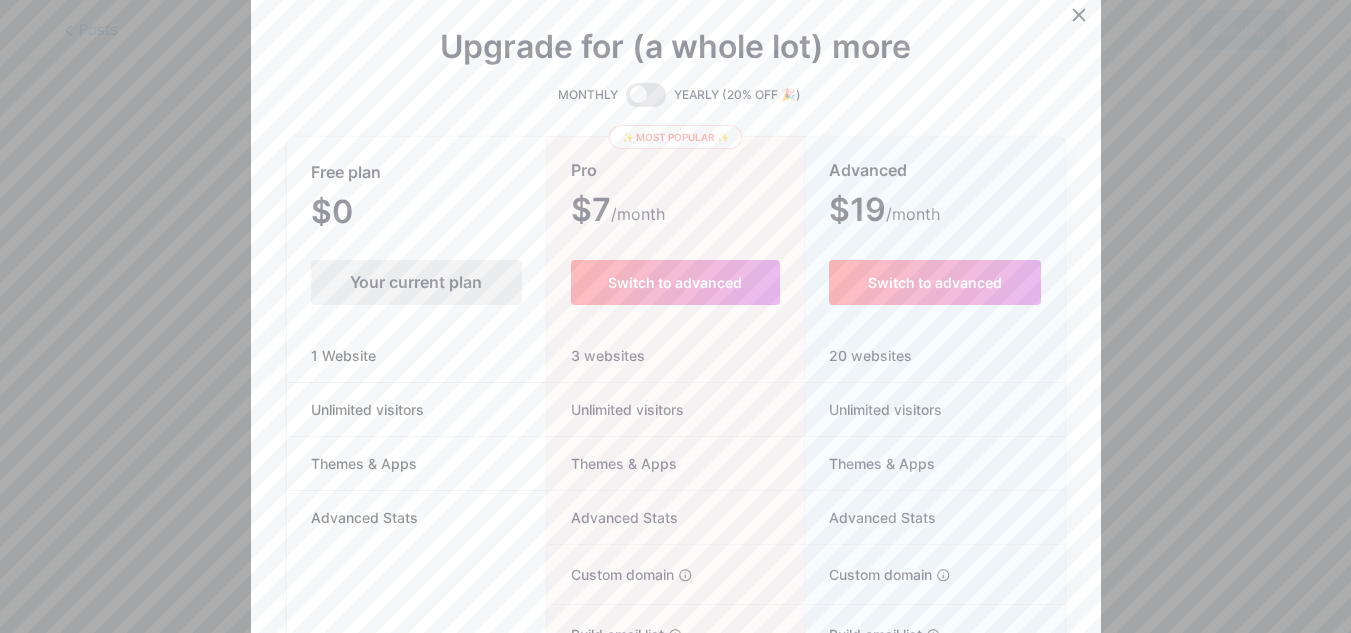 click on "Your current plan" at bounding box center [416, 282] 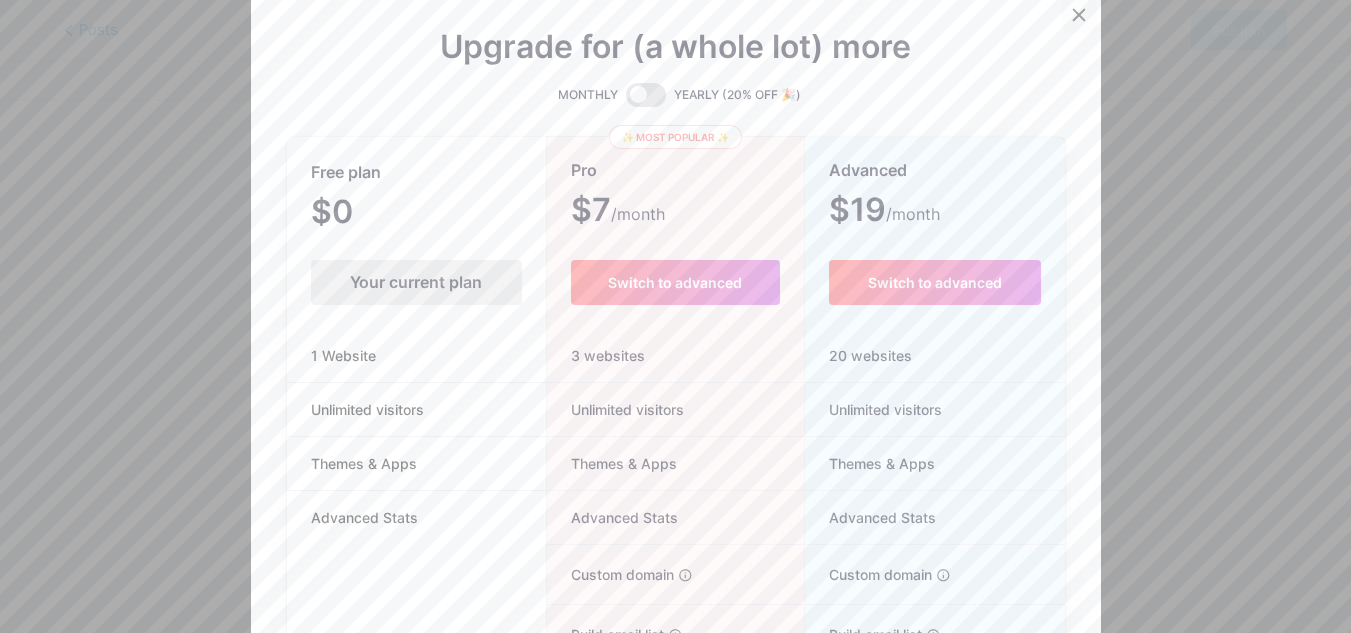 click 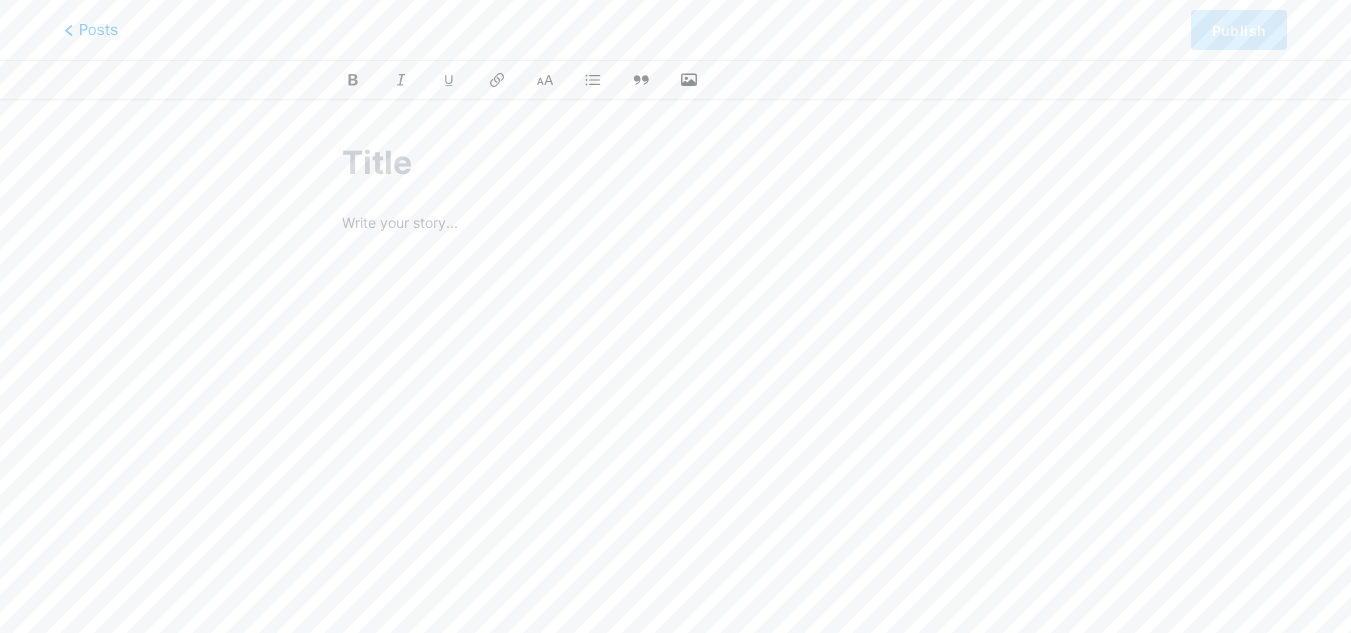 scroll, scrollTop: 0, scrollLeft: 0, axis: both 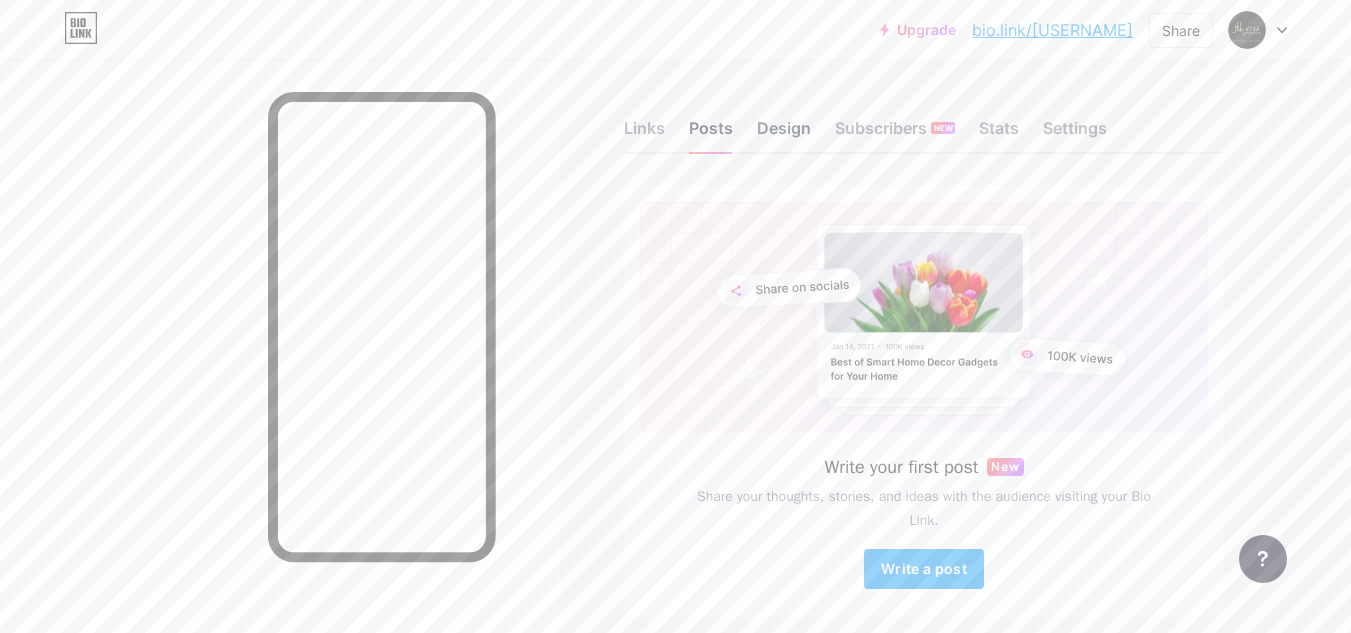 click on "Design" at bounding box center [784, 134] 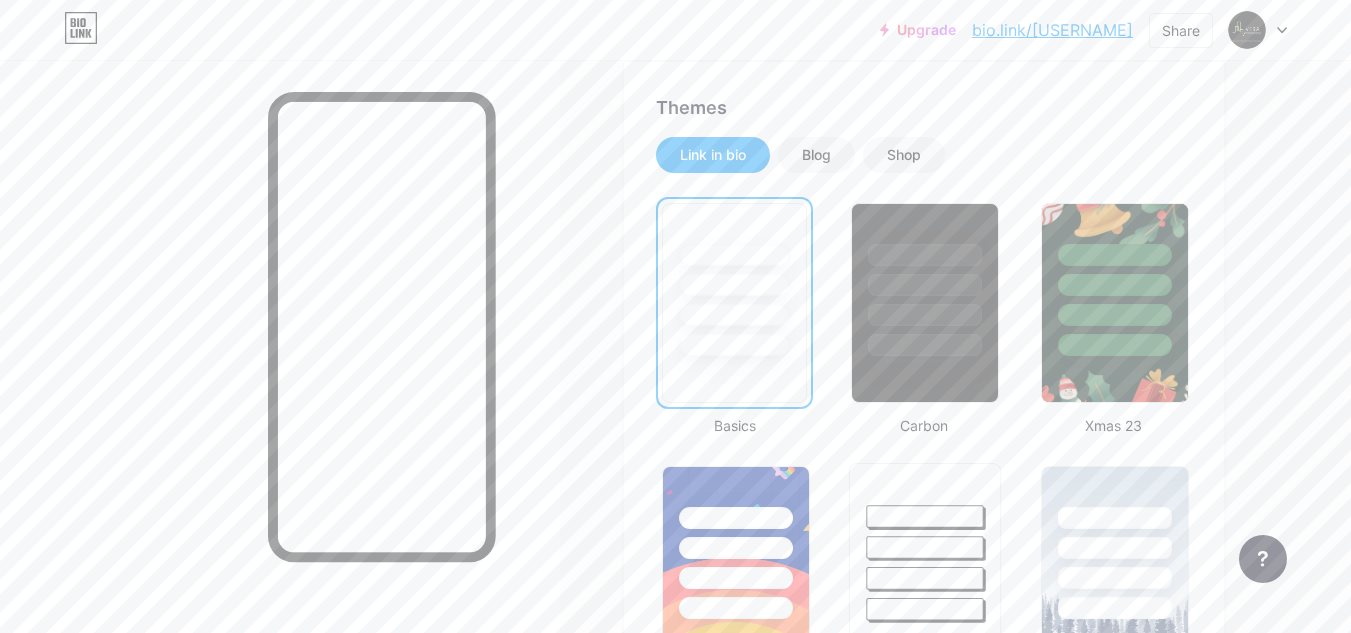 scroll, scrollTop: 0, scrollLeft: 0, axis: both 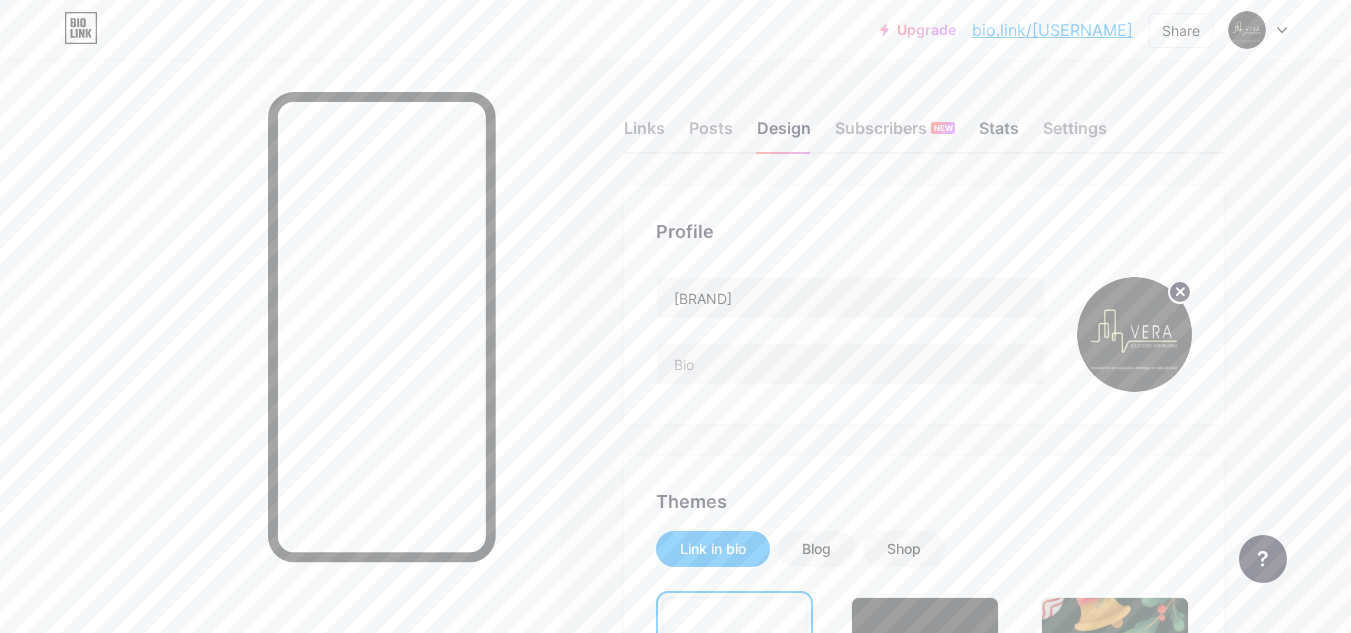 click on "Stats" at bounding box center [999, 134] 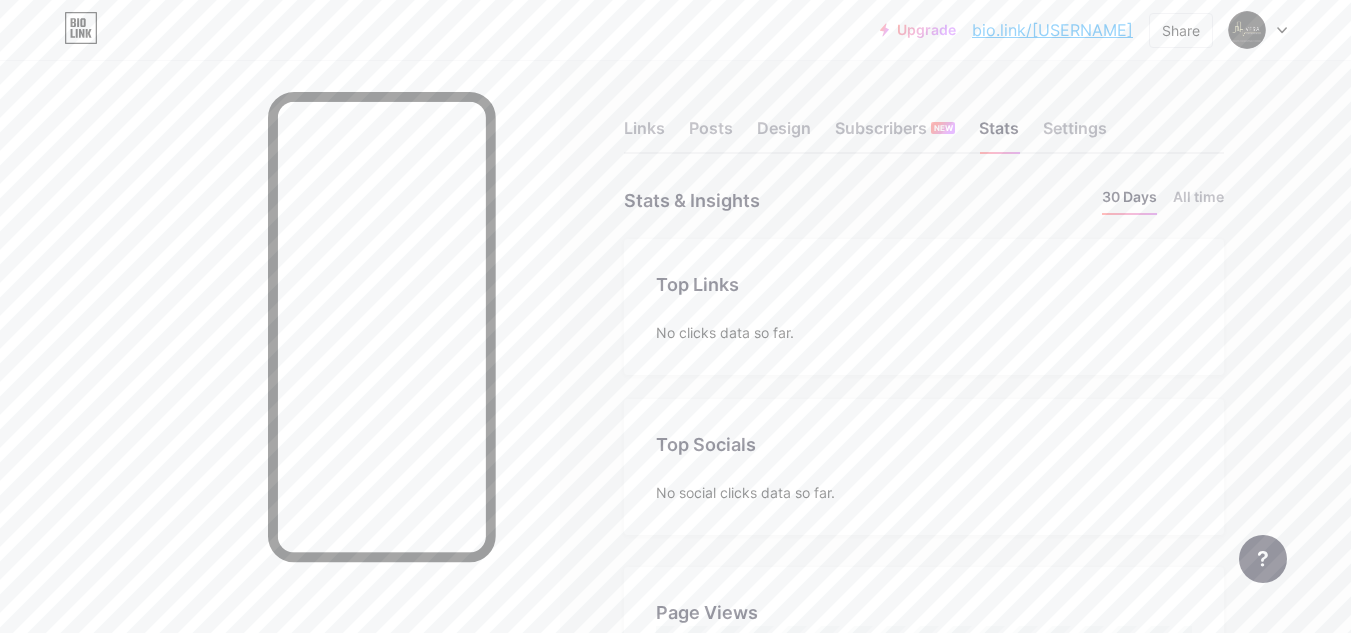 scroll, scrollTop: 999367, scrollLeft: 998649, axis: both 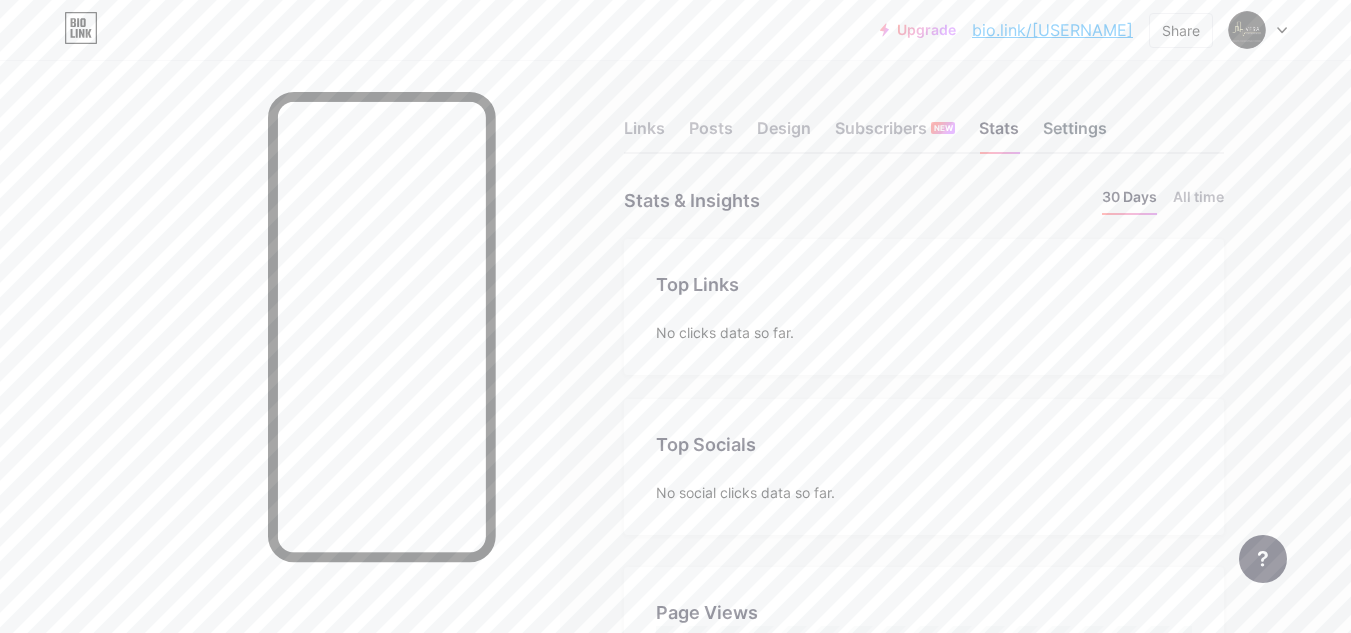 click on "Settings" at bounding box center [1075, 134] 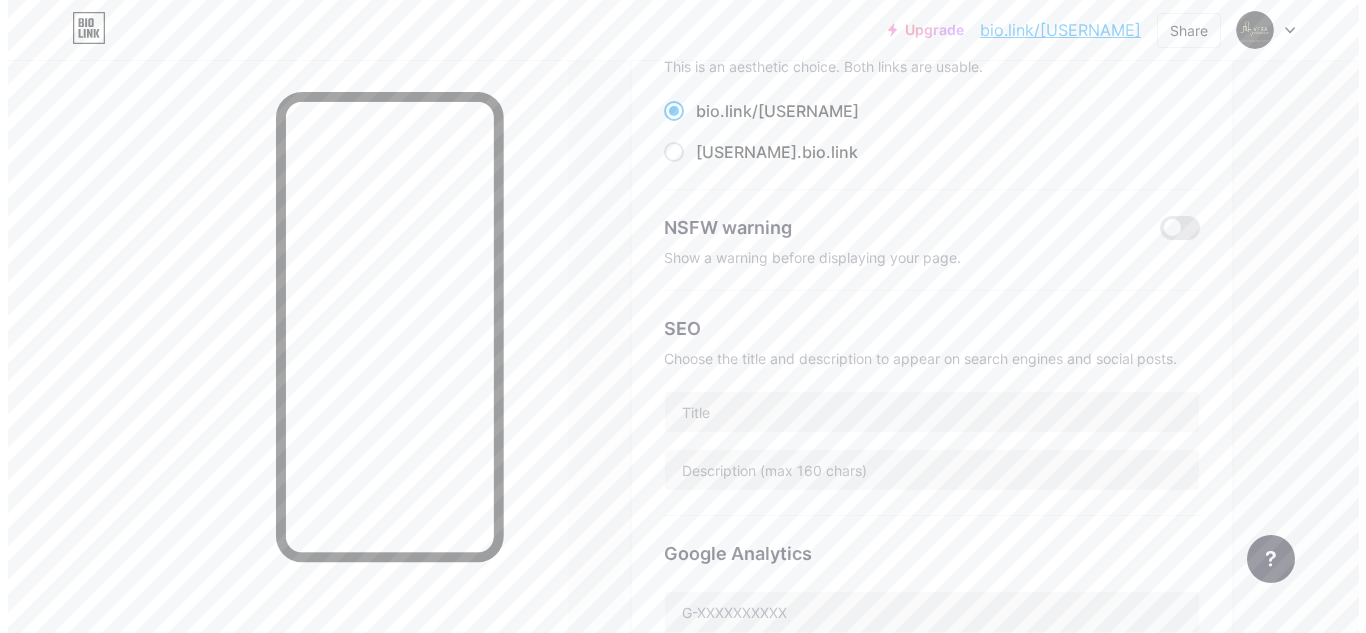 scroll, scrollTop: 0, scrollLeft: 0, axis: both 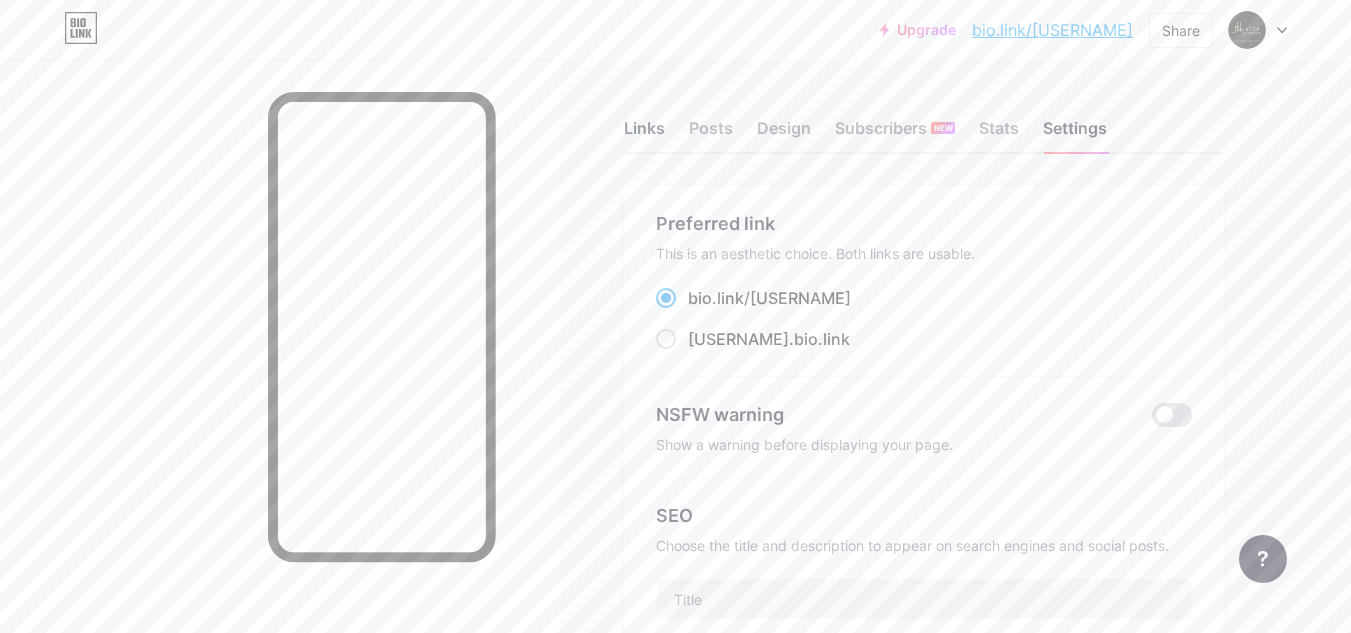 click on "Links" at bounding box center [644, 134] 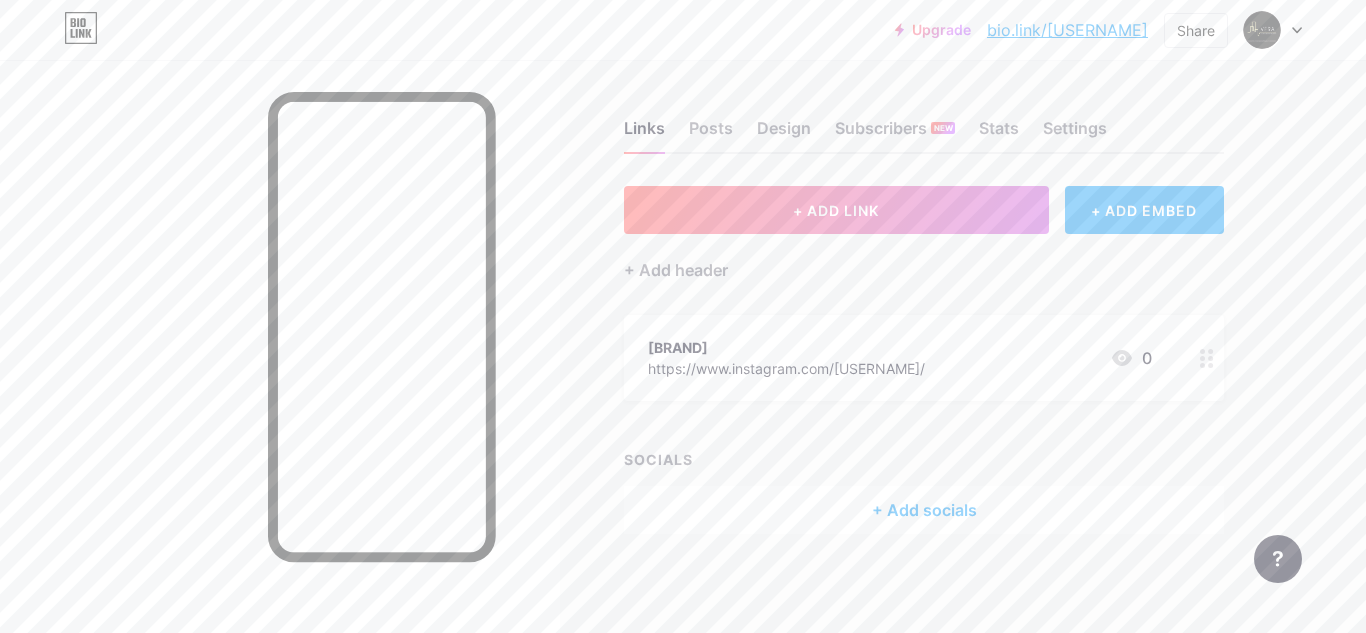 click on "+ ADD EMBED" at bounding box center (1144, 210) 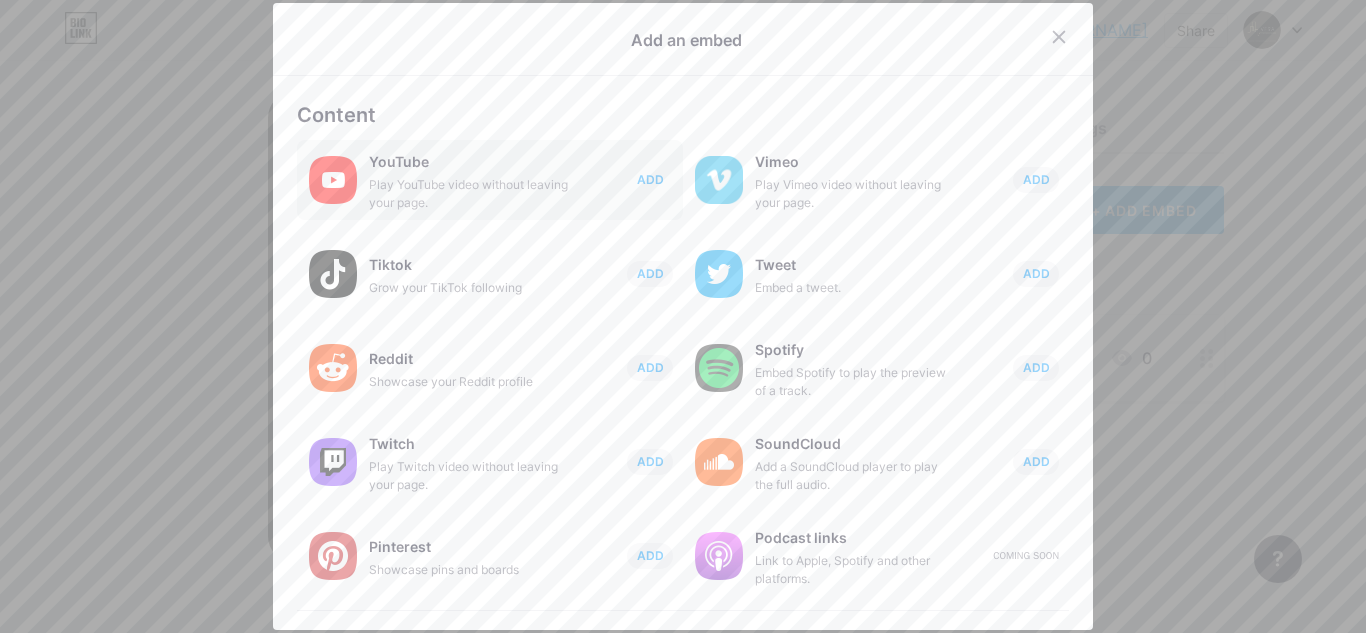click on "ADD" at bounding box center [650, 179] 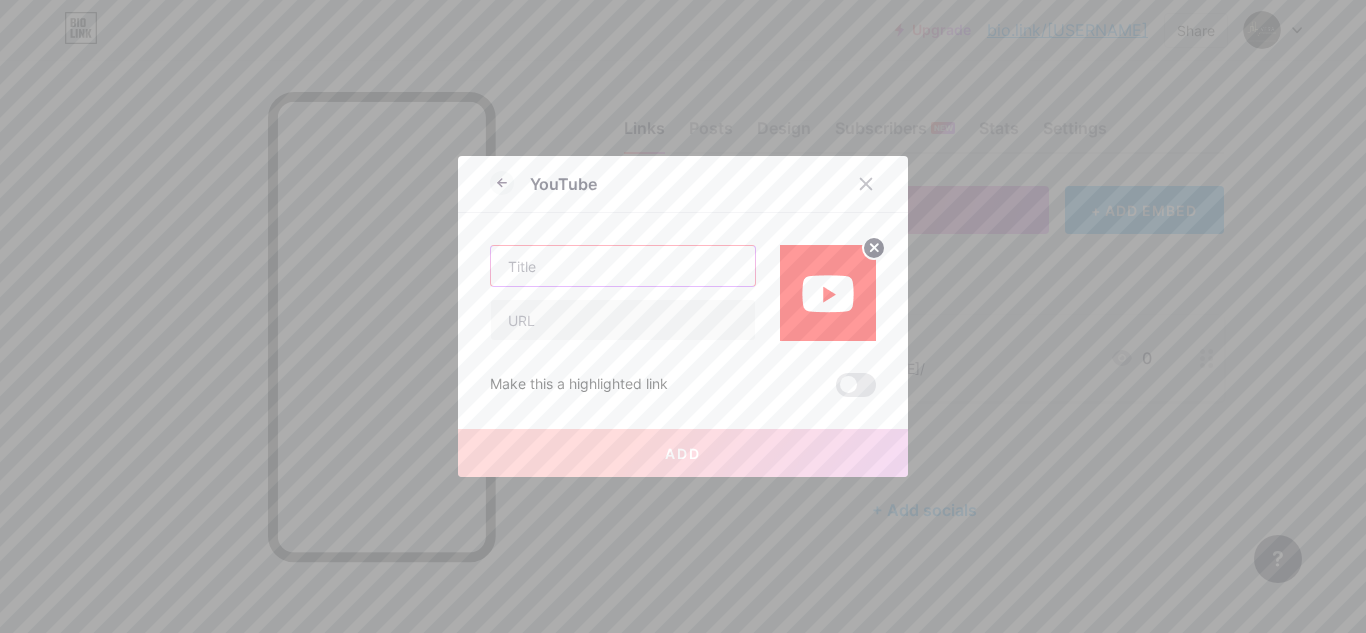 click at bounding box center [623, 266] 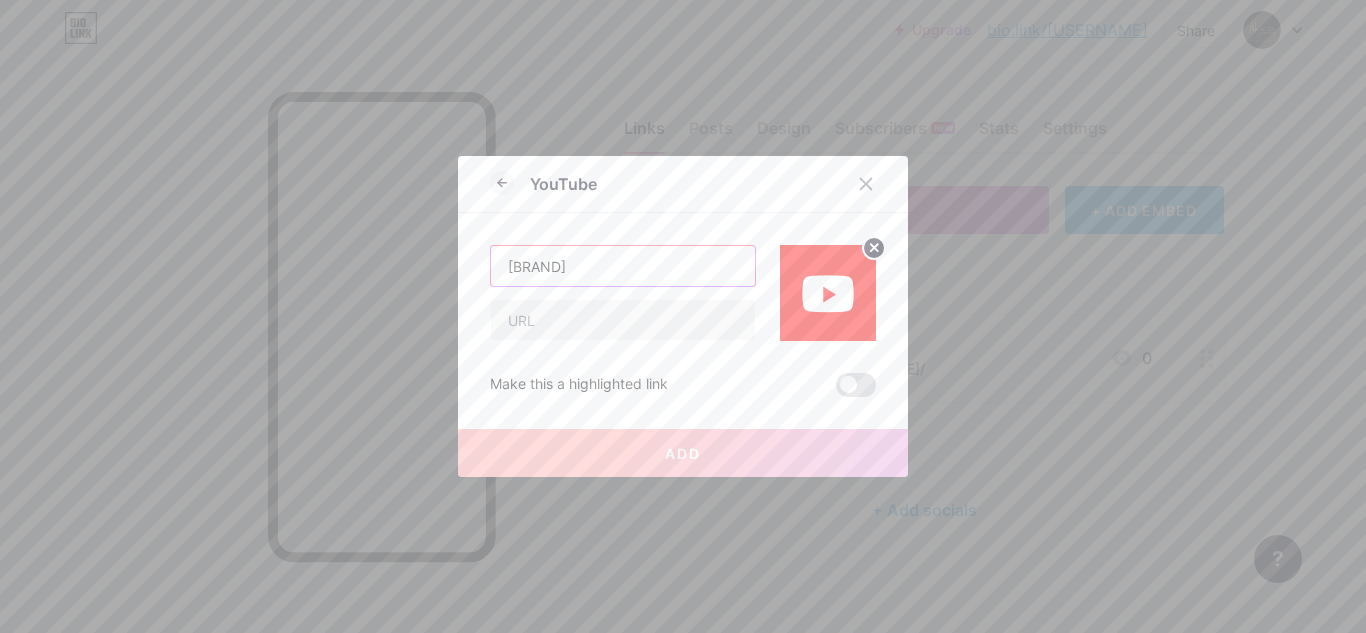 type on "[BRAND]" 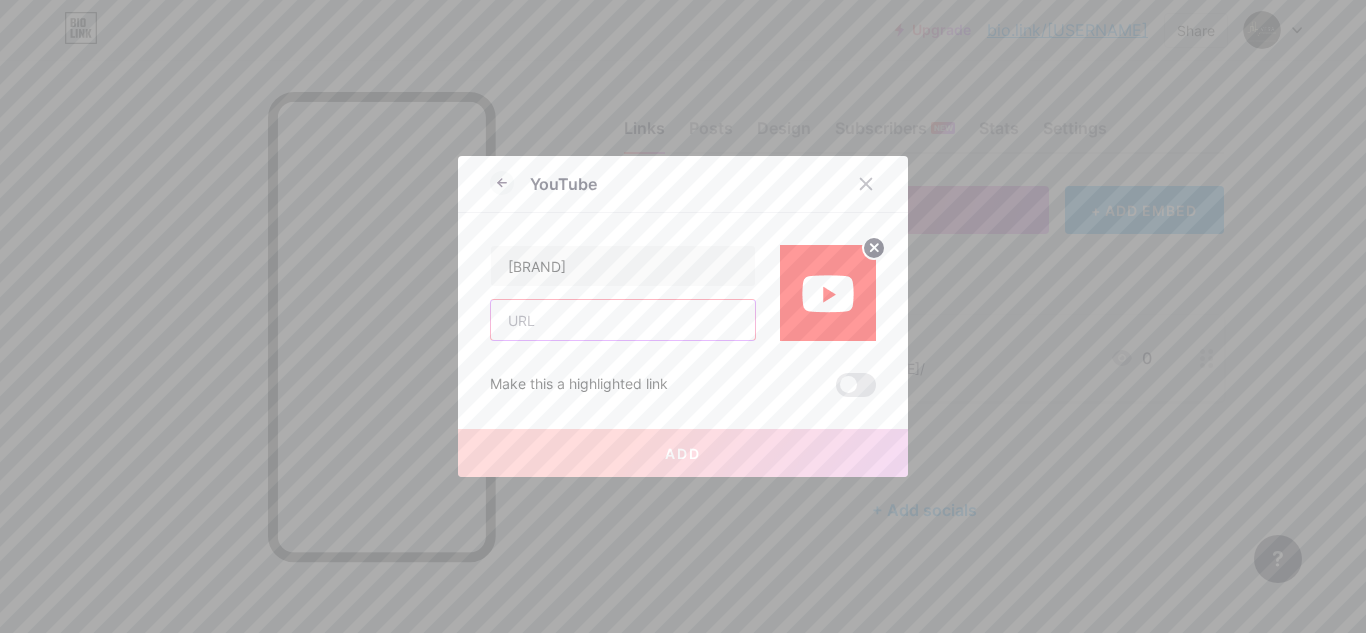 click at bounding box center [623, 320] 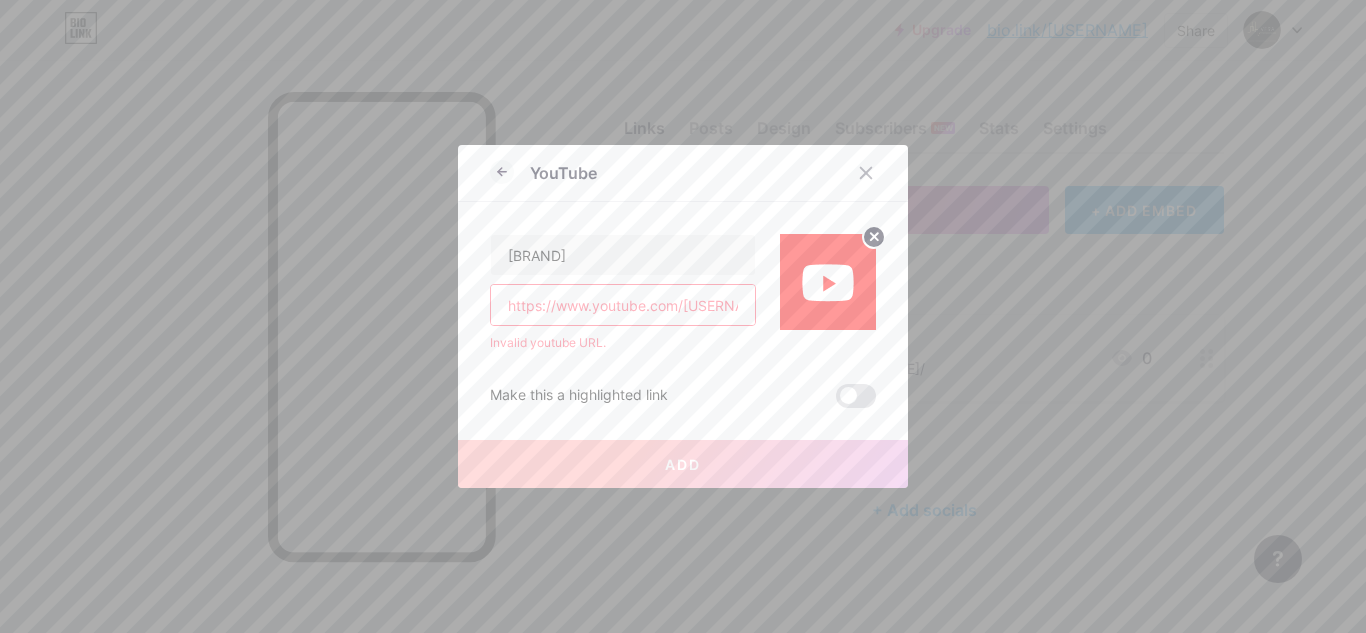 scroll, scrollTop: 0, scrollLeft: 150, axis: horizontal 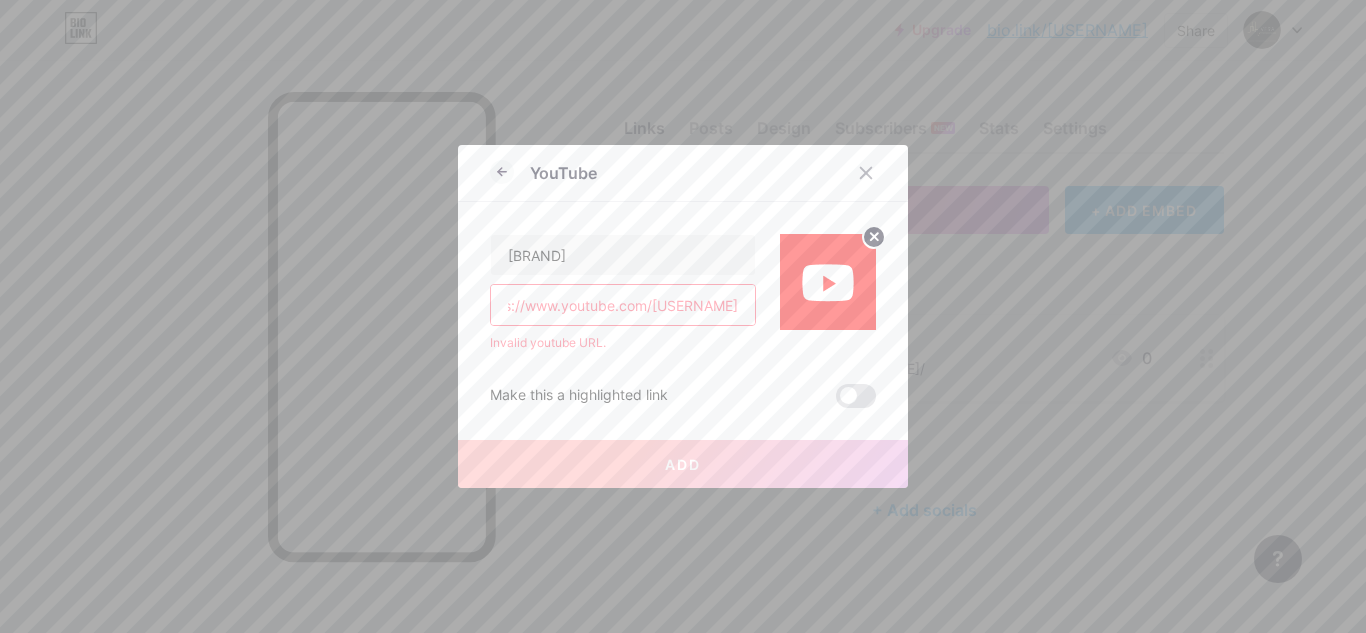 type on "https://www.youtube.com/[USERNAME]" 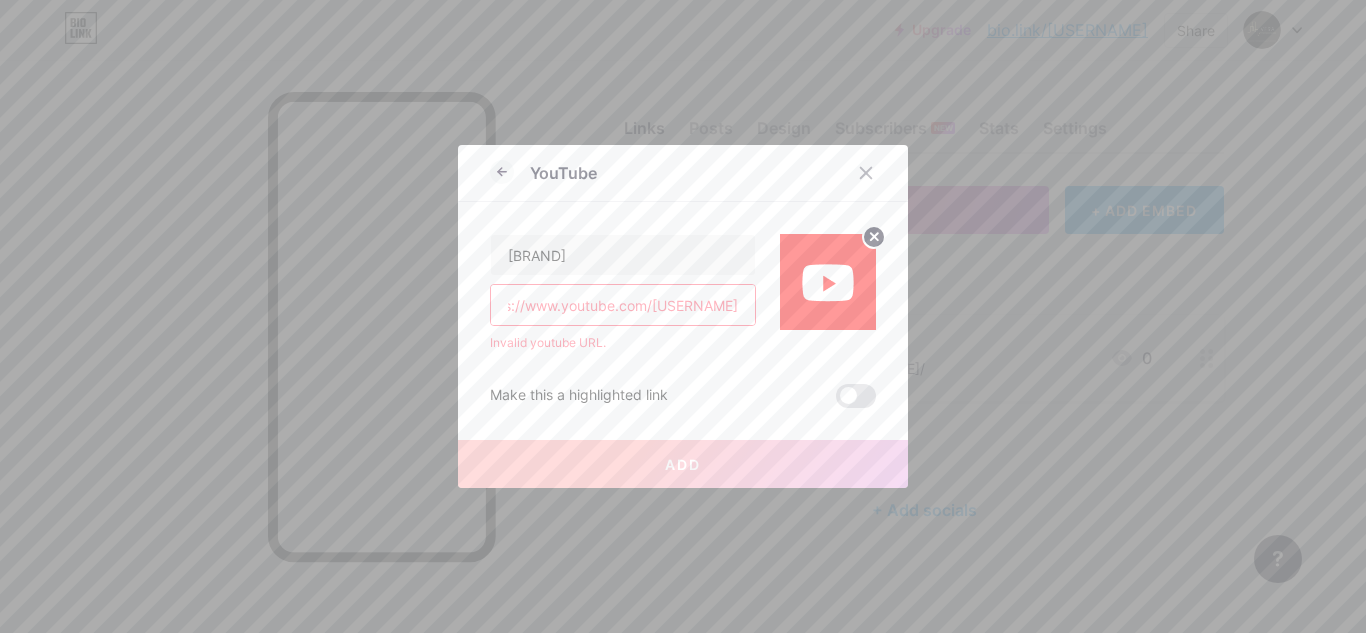 scroll, scrollTop: 0, scrollLeft: 0, axis: both 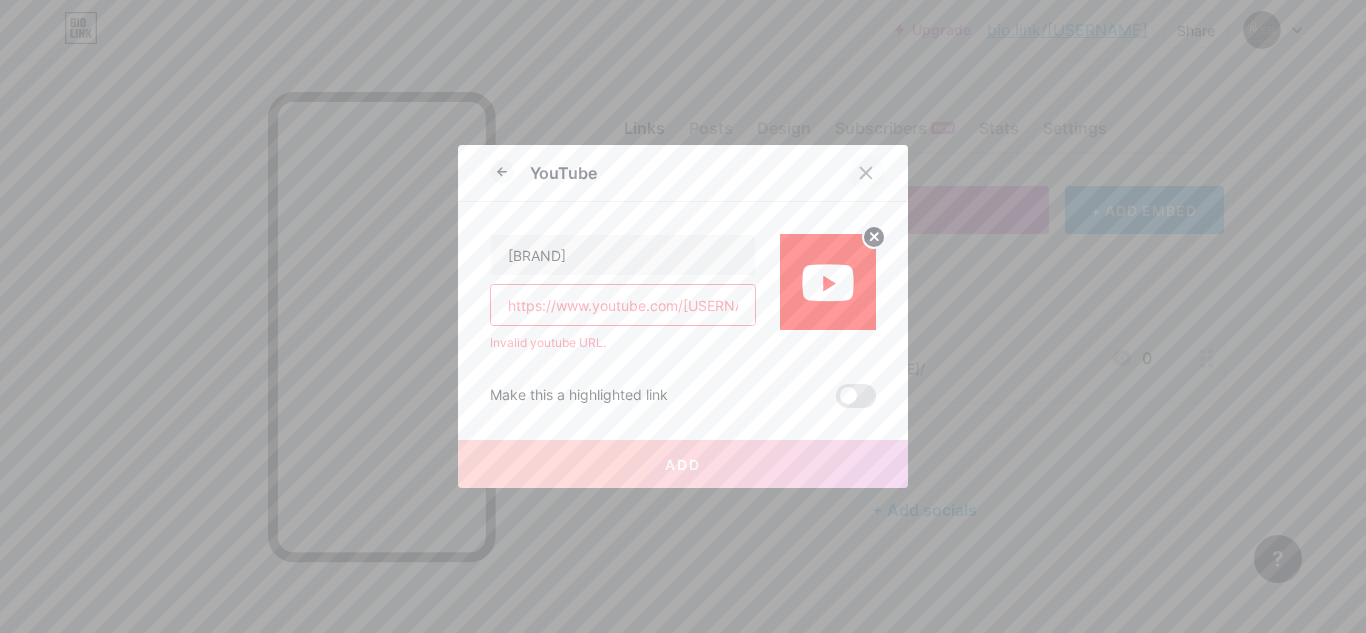 click 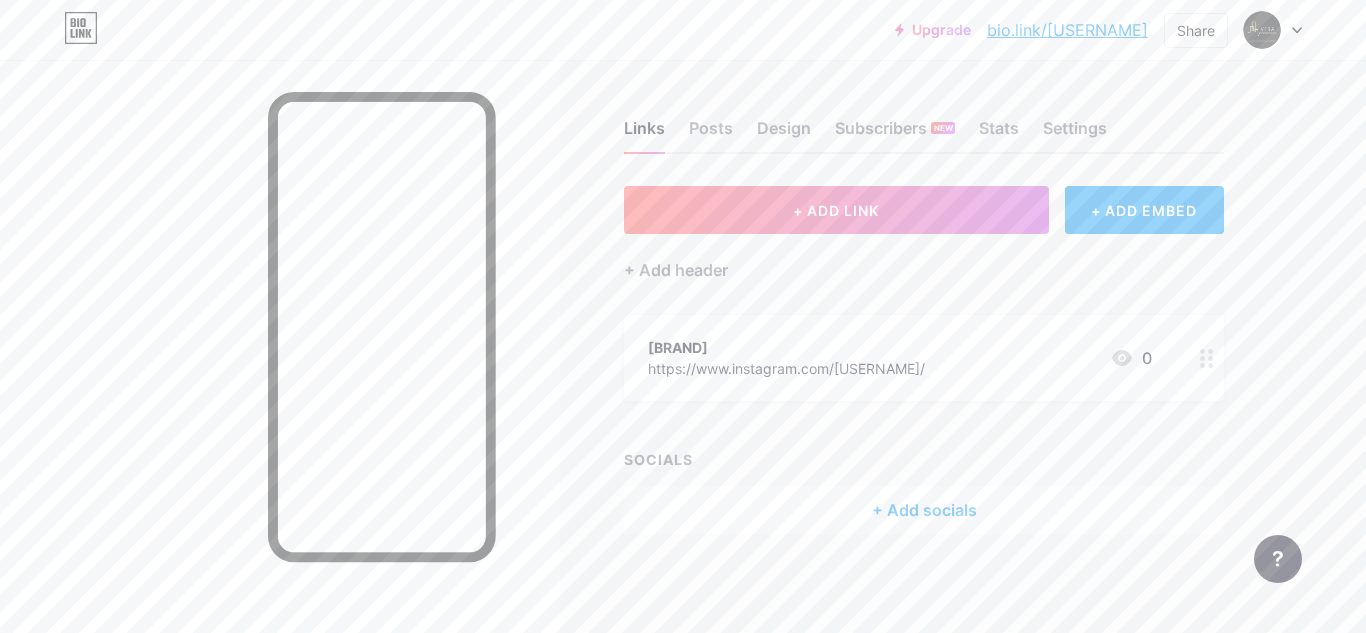 click on "+ Add socials" at bounding box center (924, 510) 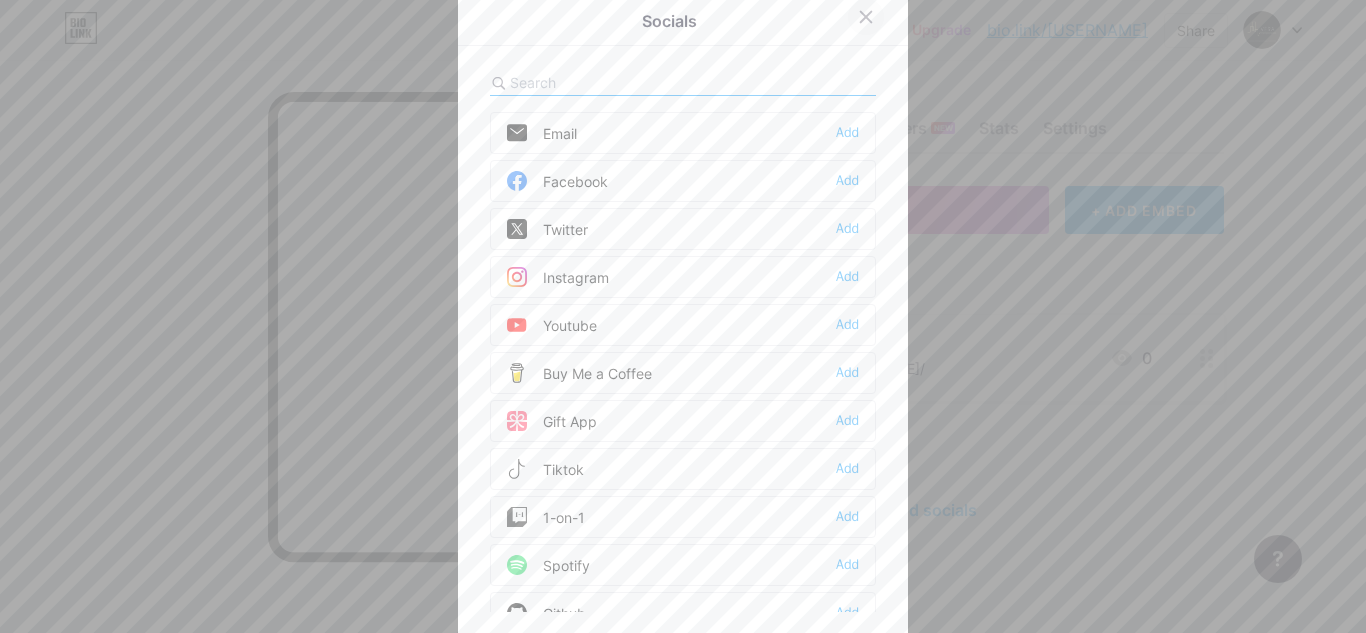 click at bounding box center (866, 17) 